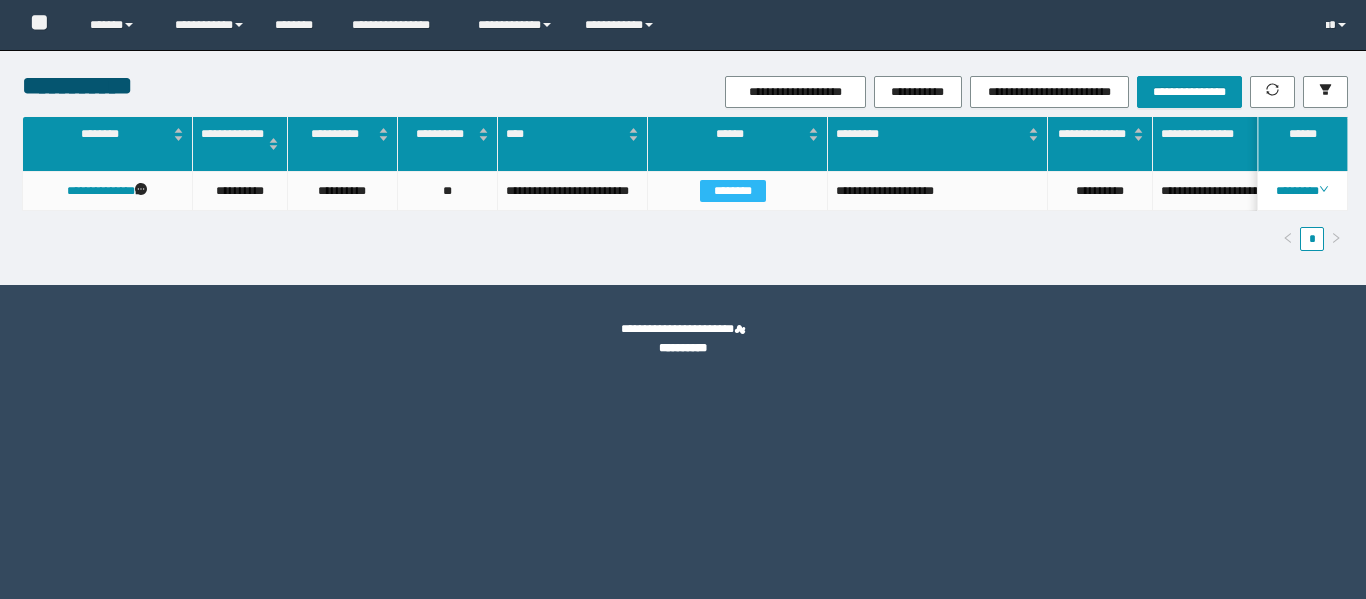 scroll, scrollTop: 0, scrollLeft: 0, axis: both 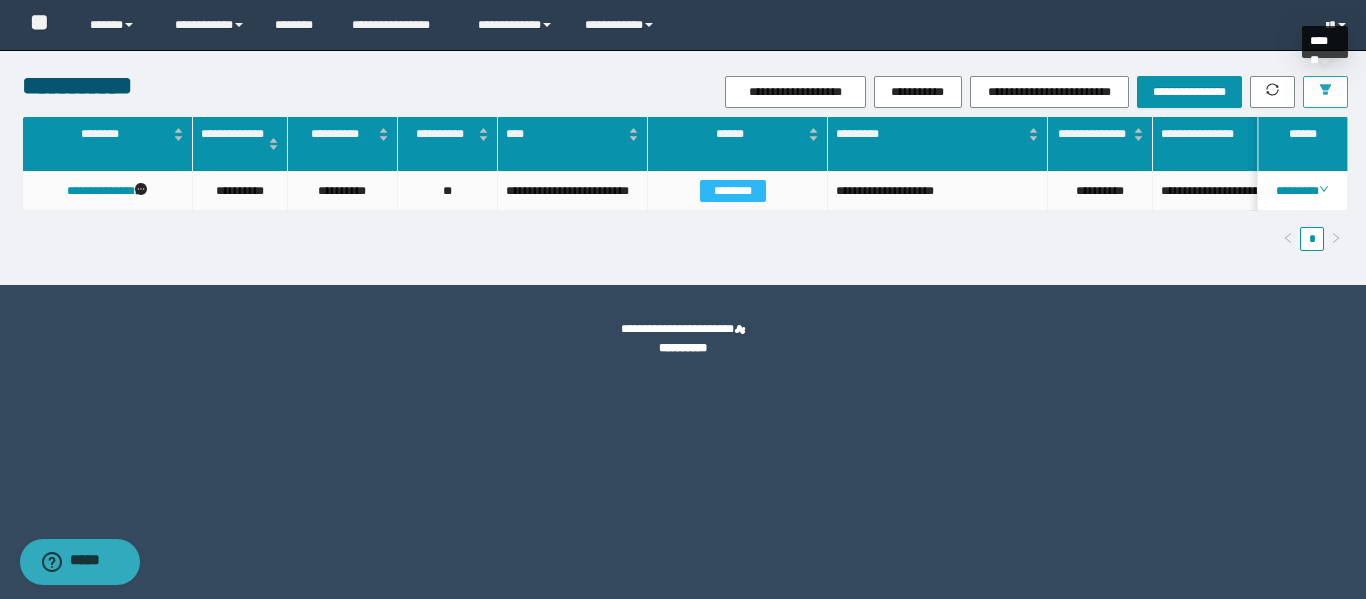 click 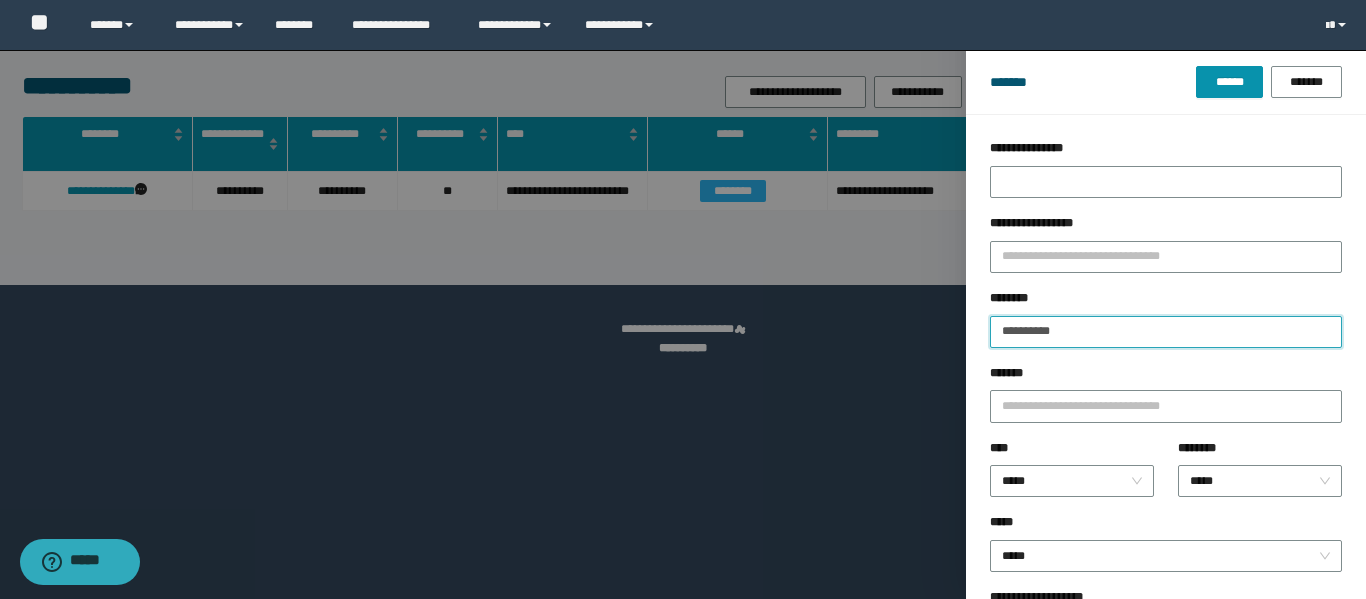 drag, startPoint x: 1082, startPoint y: 340, endPoint x: 834, endPoint y: 292, distance: 252.60245 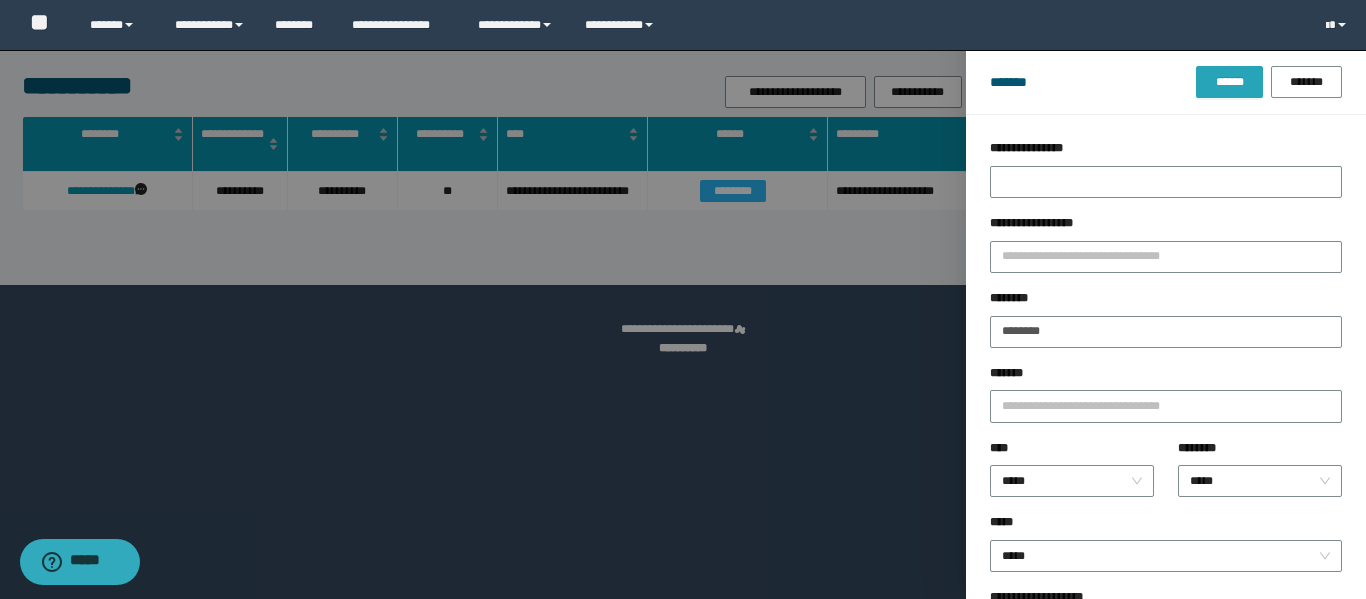 click on "******" at bounding box center [1229, 82] 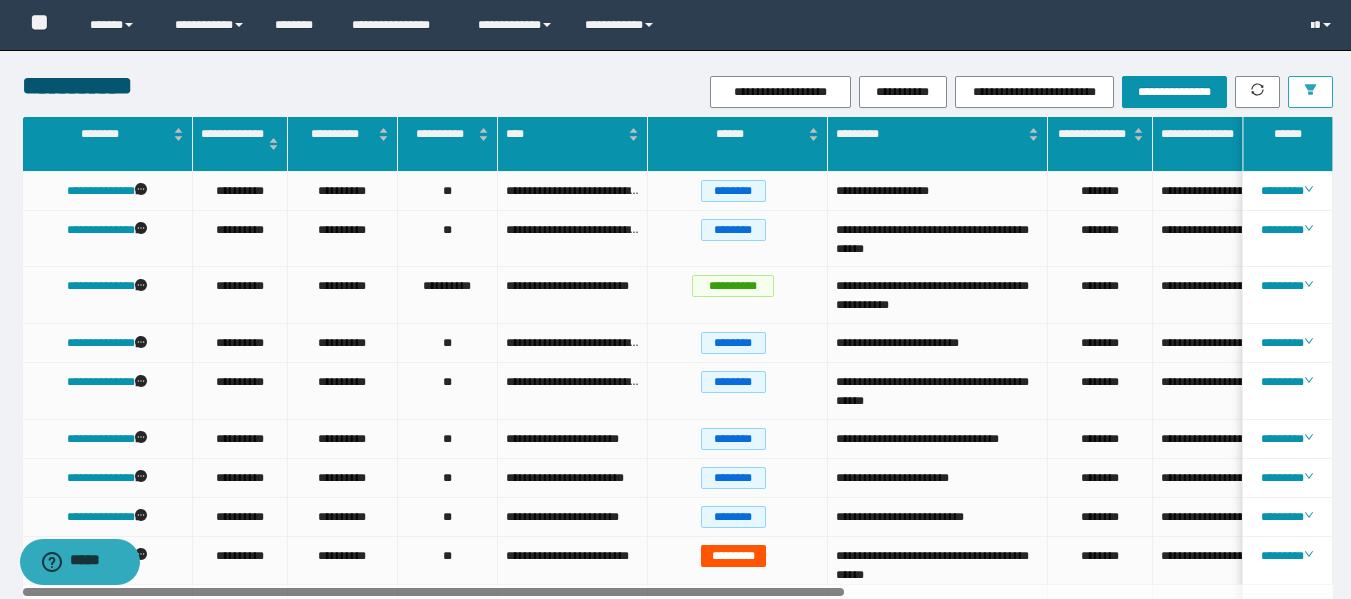 scroll, scrollTop: 0, scrollLeft: 11, axis: horizontal 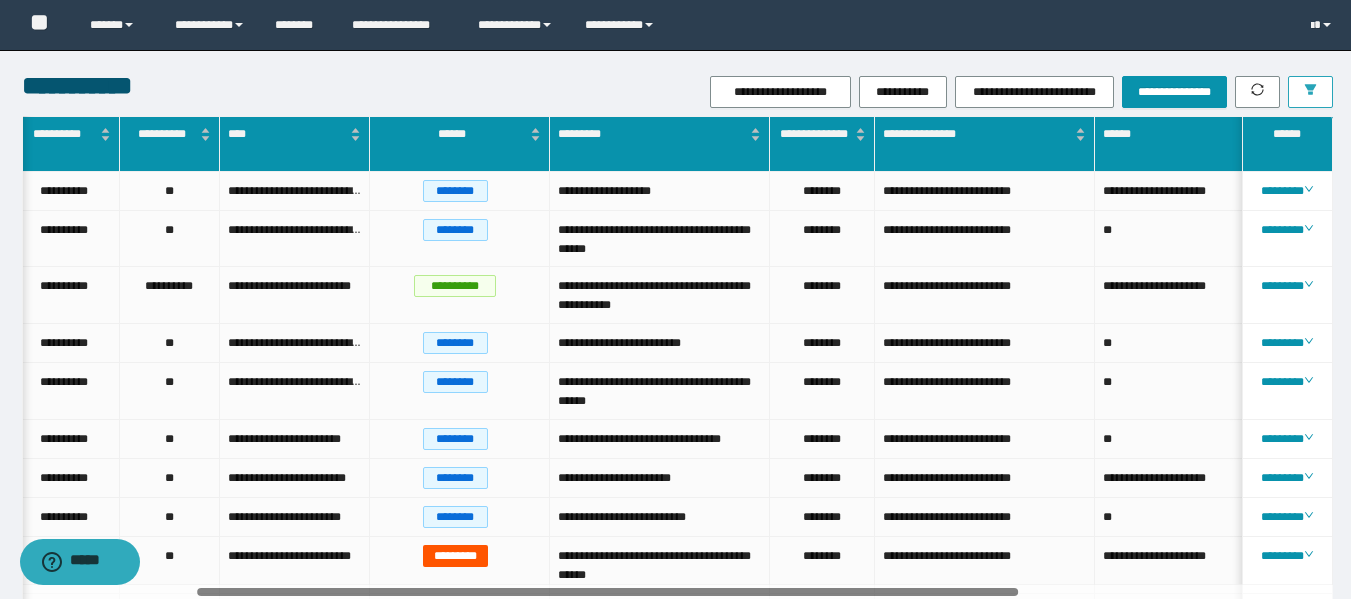 drag, startPoint x: 819, startPoint y: 592, endPoint x: 993, endPoint y: 593, distance: 174.00287 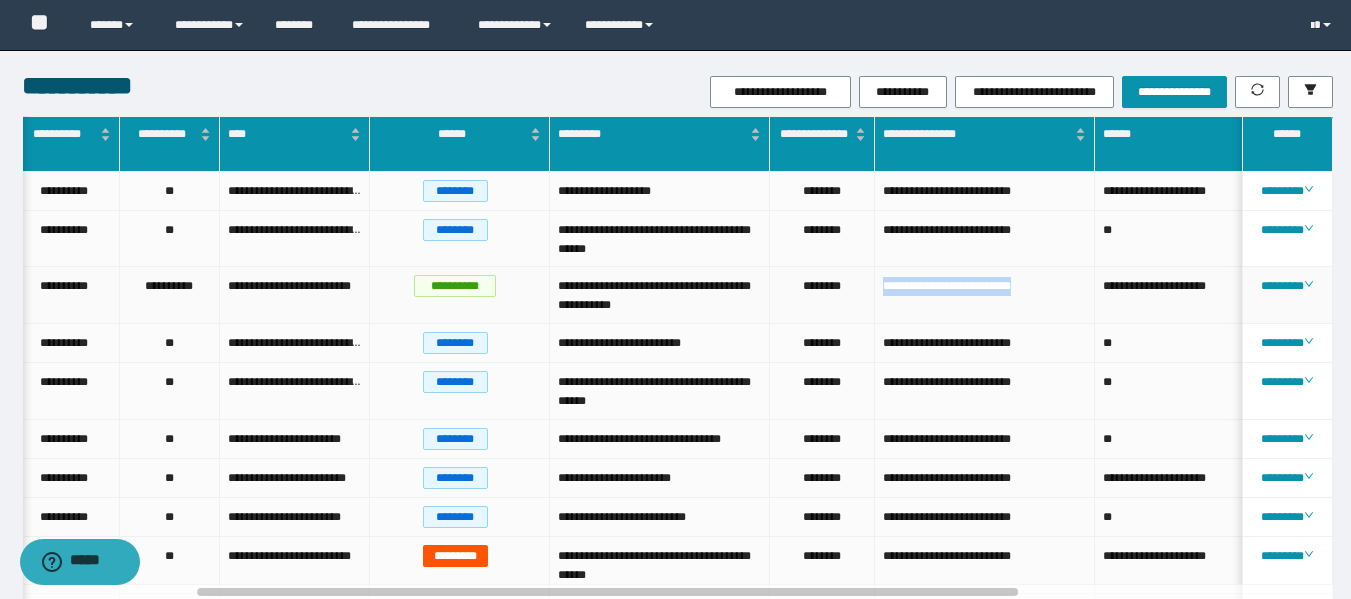 drag, startPoint x: 1052, startPoint y: 280, endPoint x: 874, endPoint y: 291, distance: 178.33957 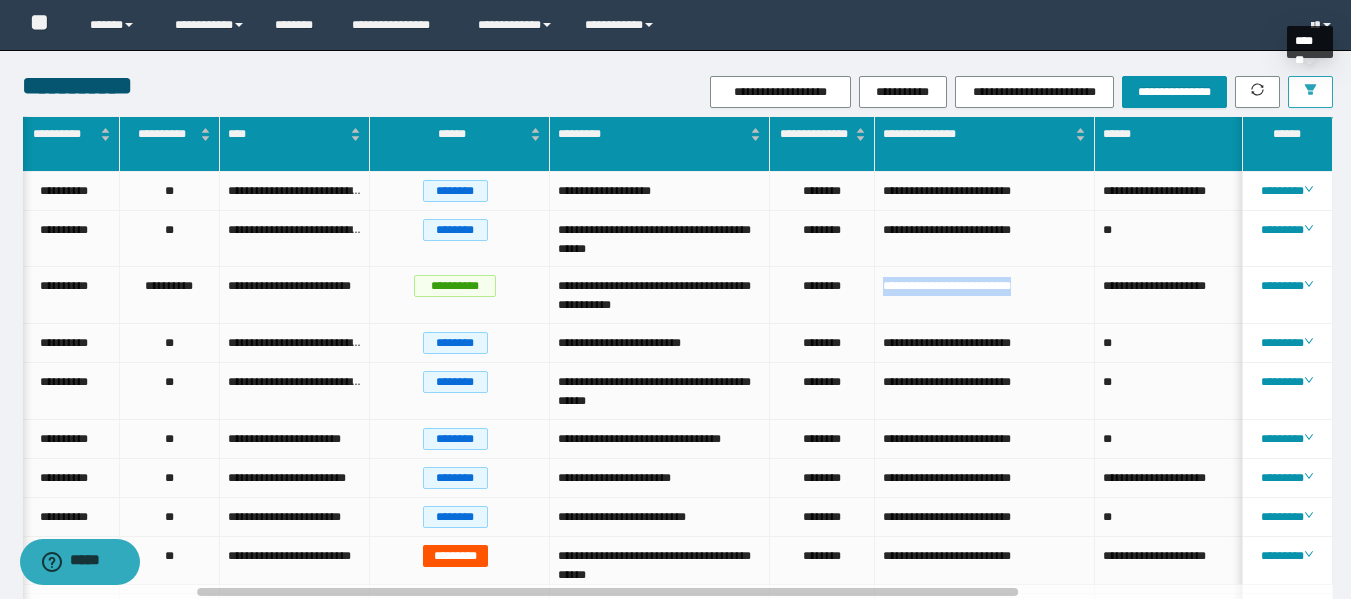 click at bounding box center [1310, 92] 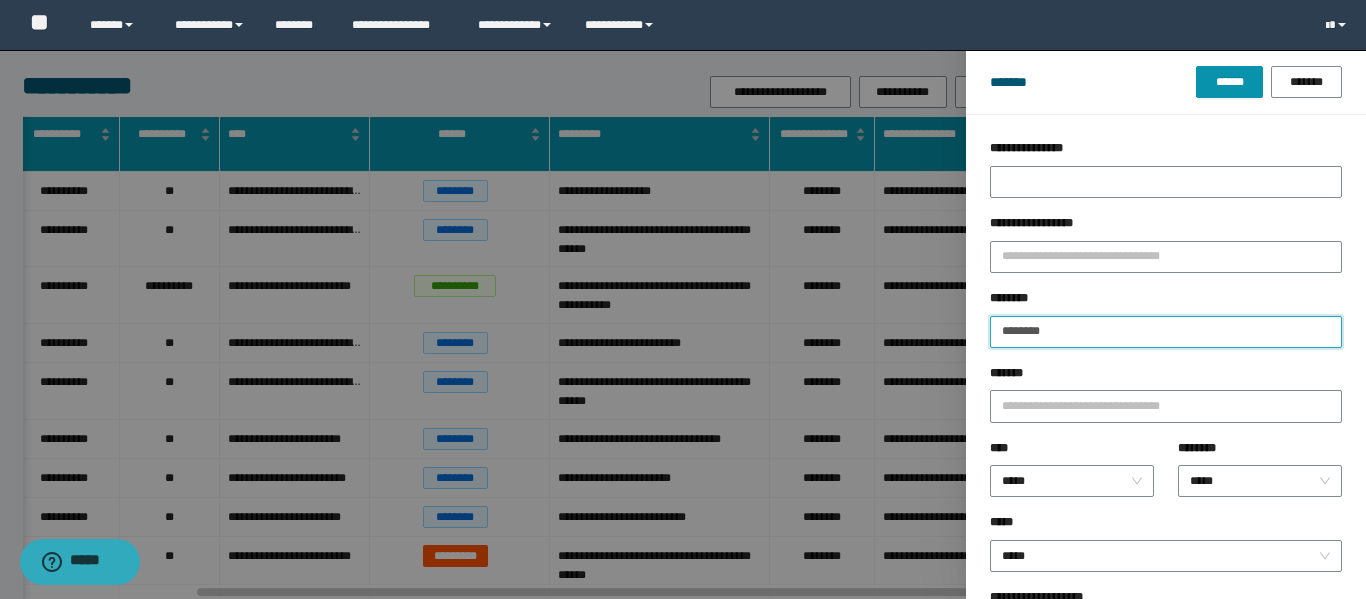 drag, startPoint x: 1122, startPoint y: 336, endPoint x: 933, endPoint y: 341, distance: 189.06613 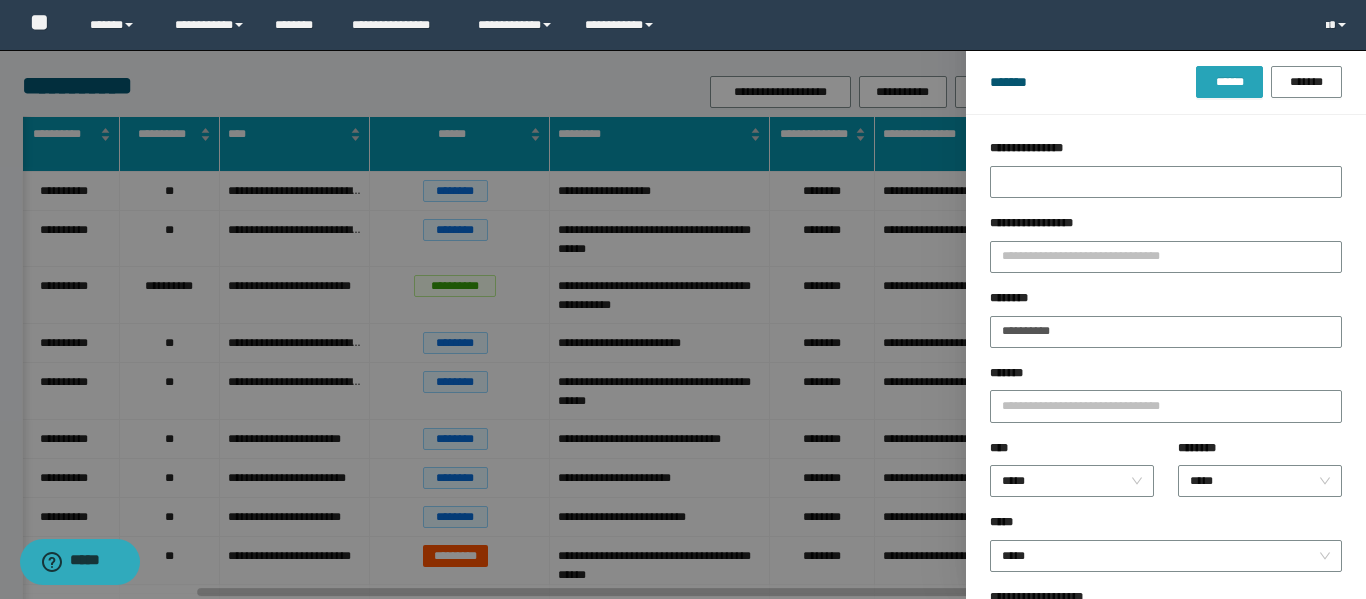 click on "******" at bounding box center (1229, 82) 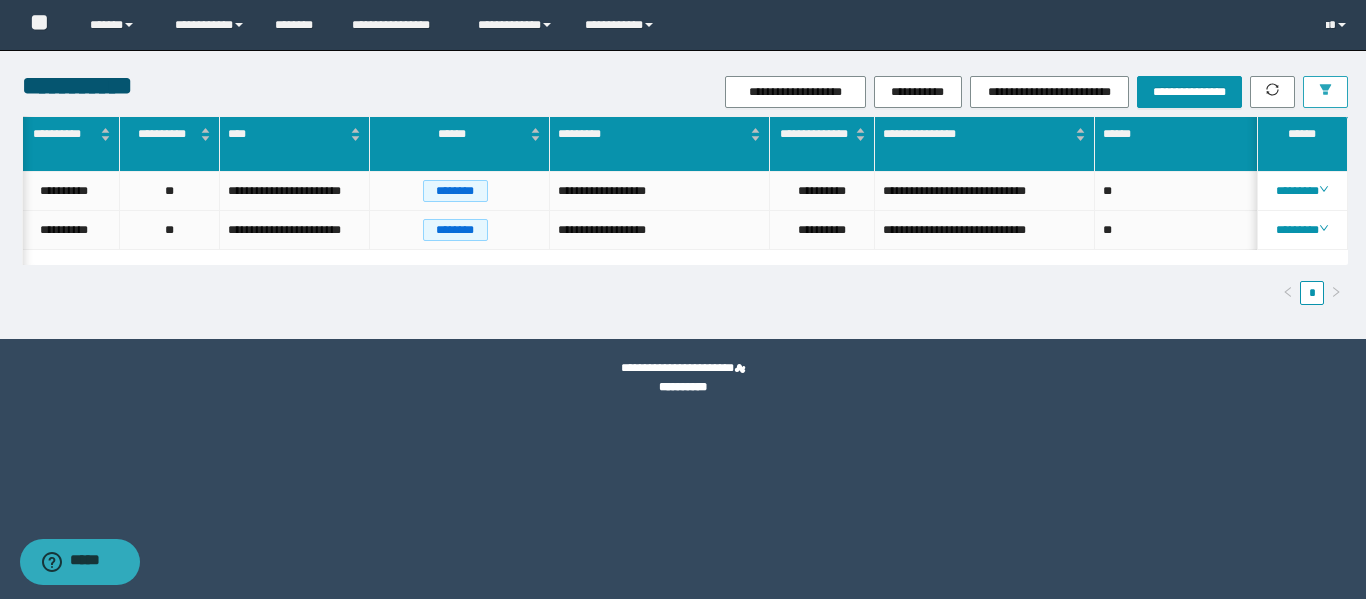 scroll, scrollTop: 0, scrollLeft: 0, axis: both 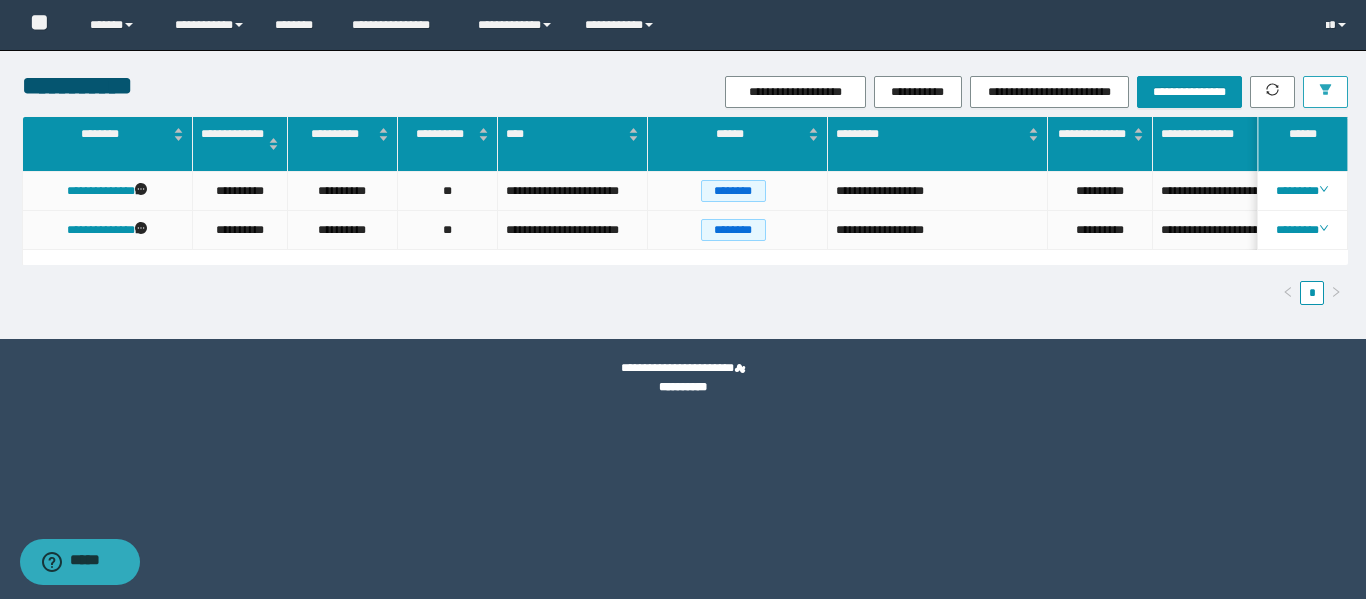 click at bounding box center [1325, 92] 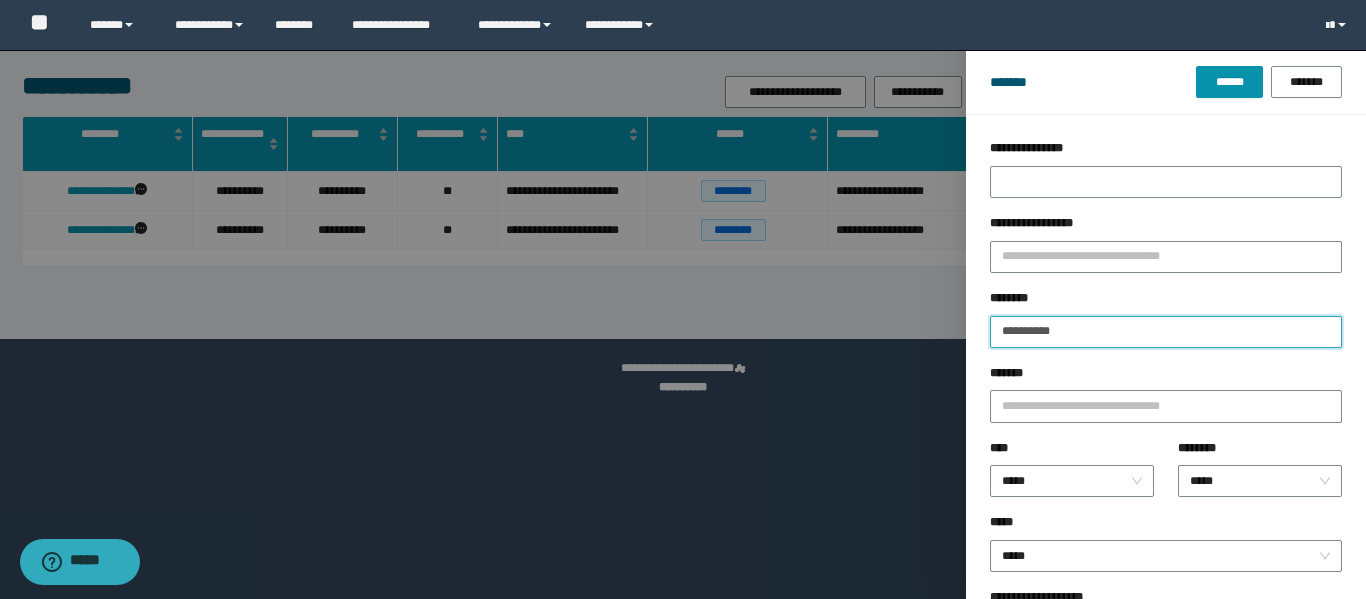 drag, startPoint x: 1104, startPoint y: 324, endPoint x: 882, endPoint y: 326, distance: 222.009 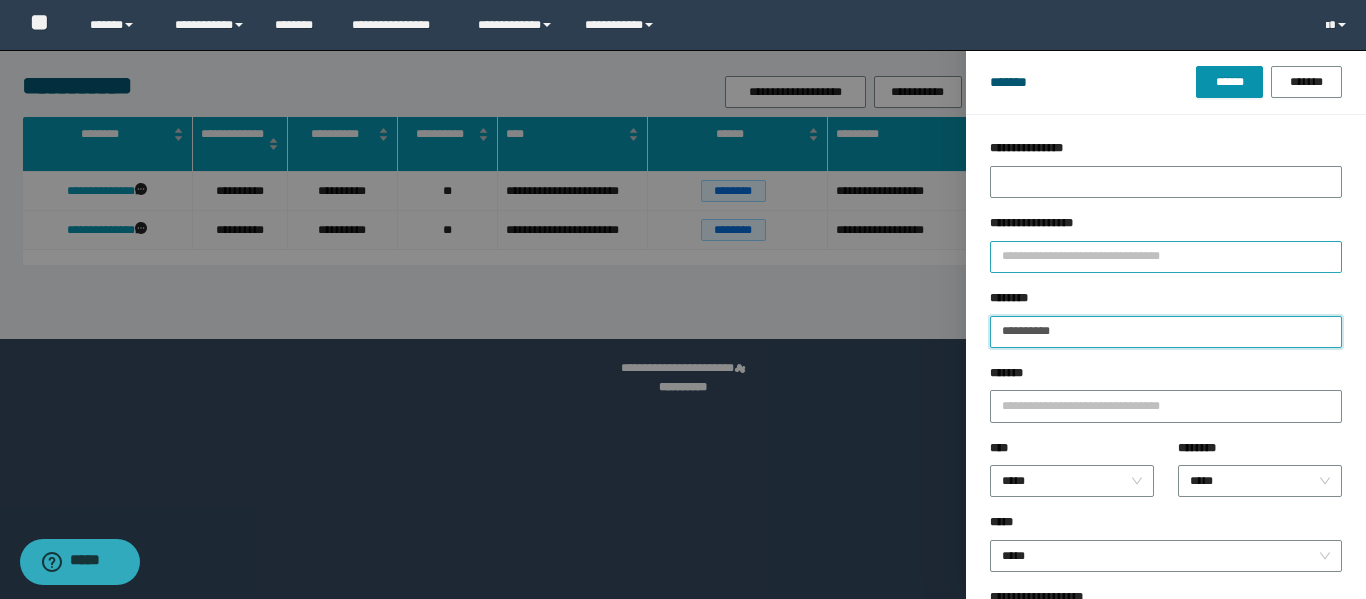 paste 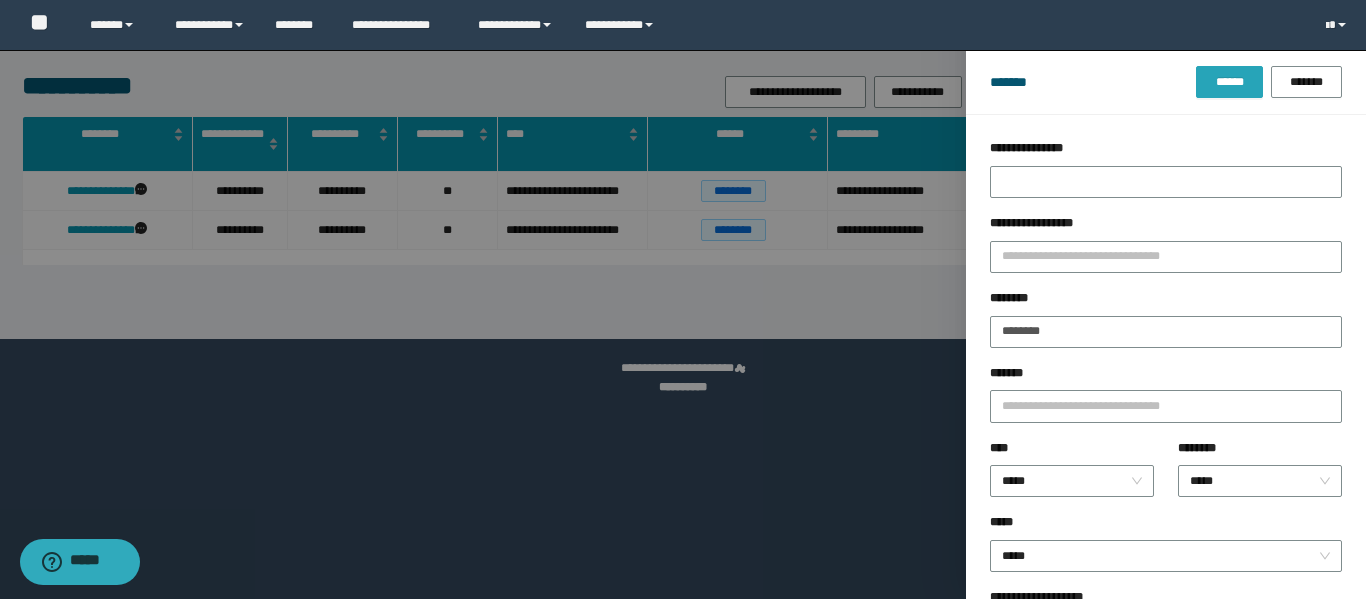 click on "******" at bounding box center [1229, 82] 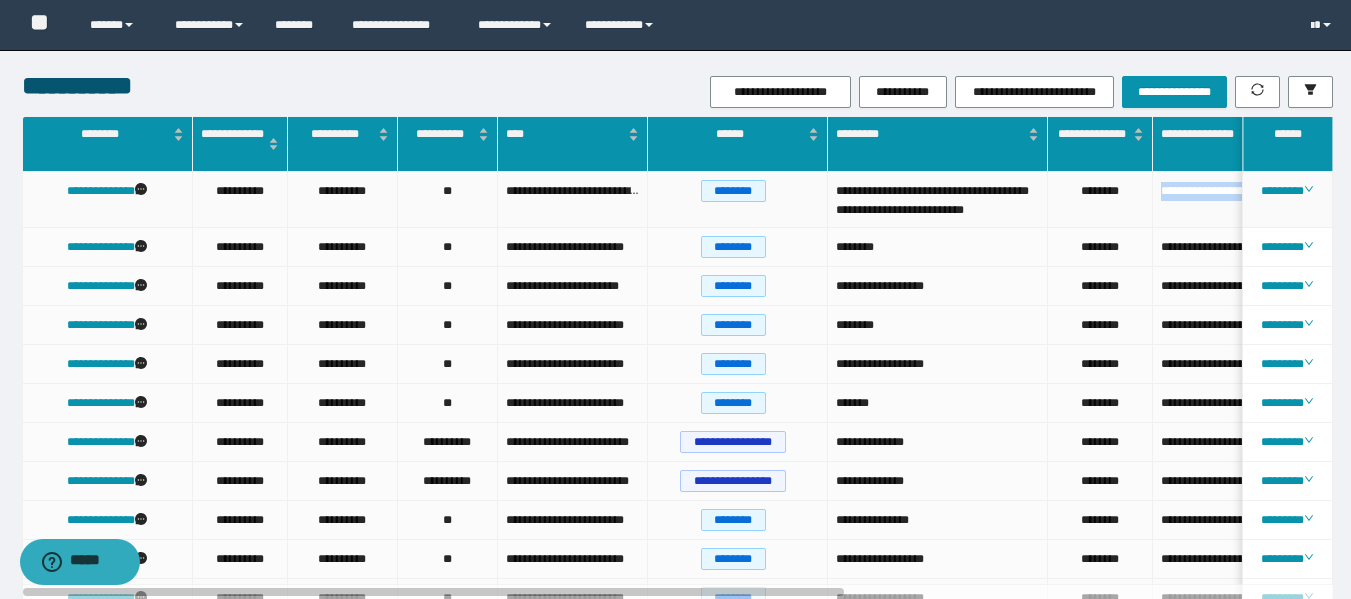 scroll, scrollTop: 0, scrollLeft: 239, axis: horizontal 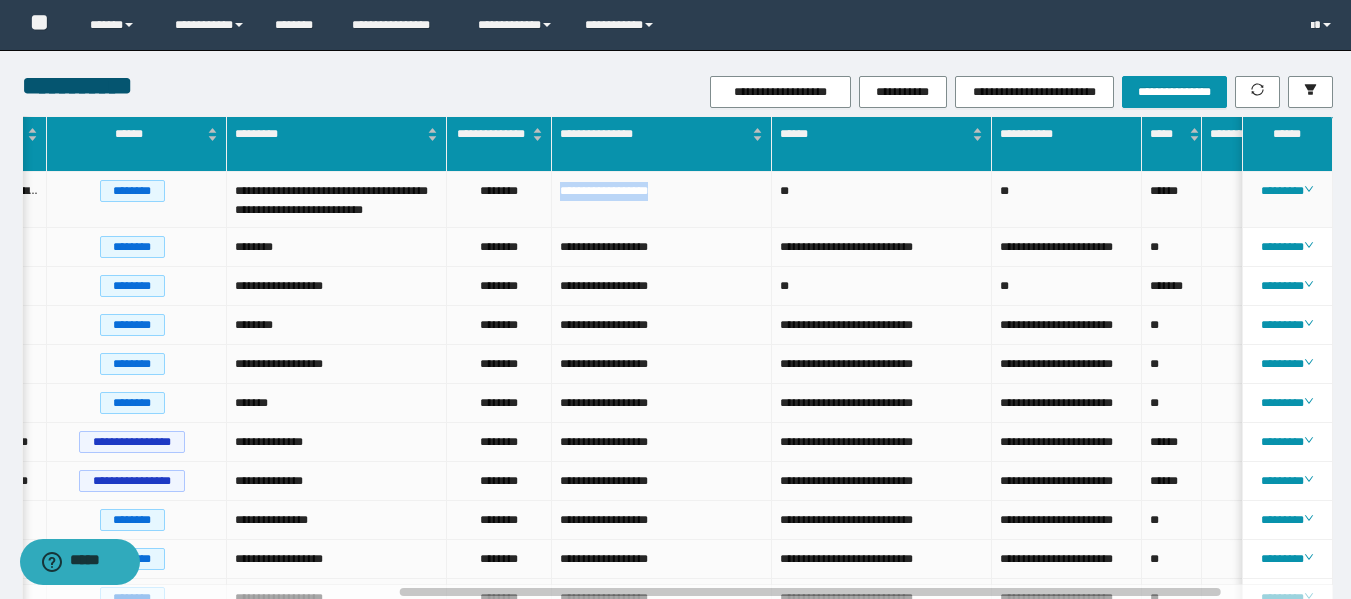 drag, startPoint x: 1156, startPoint y: 194, endPoint x: 705, endPoint y: 211, distance: 451.32028 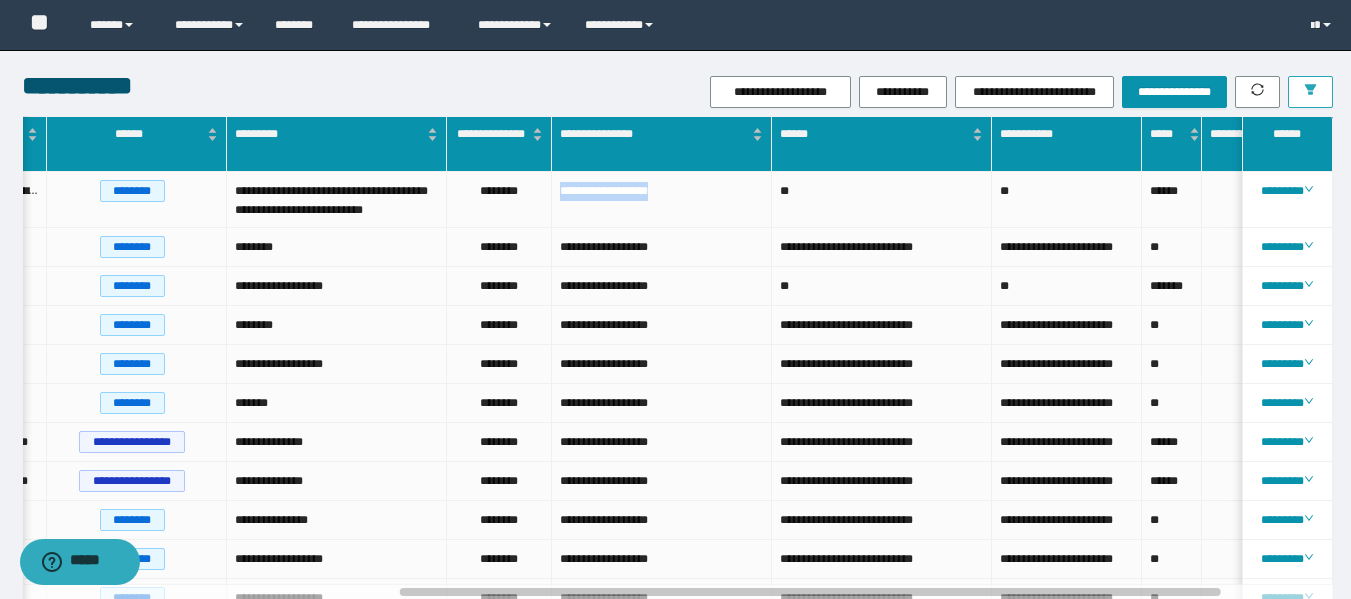 click at bounding box center [1310, 92] 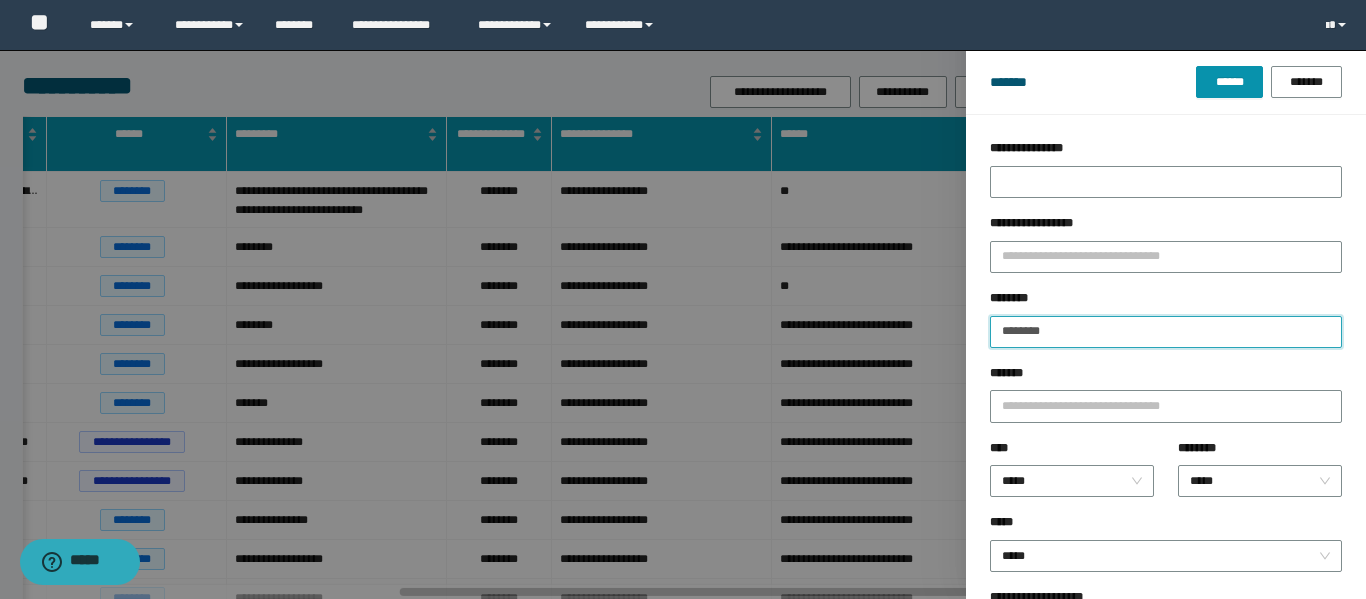 drag, startPoint x: 1094, startPoint y: 326, endPoint x: 795, endPoint y: 319, distance: 299.08194 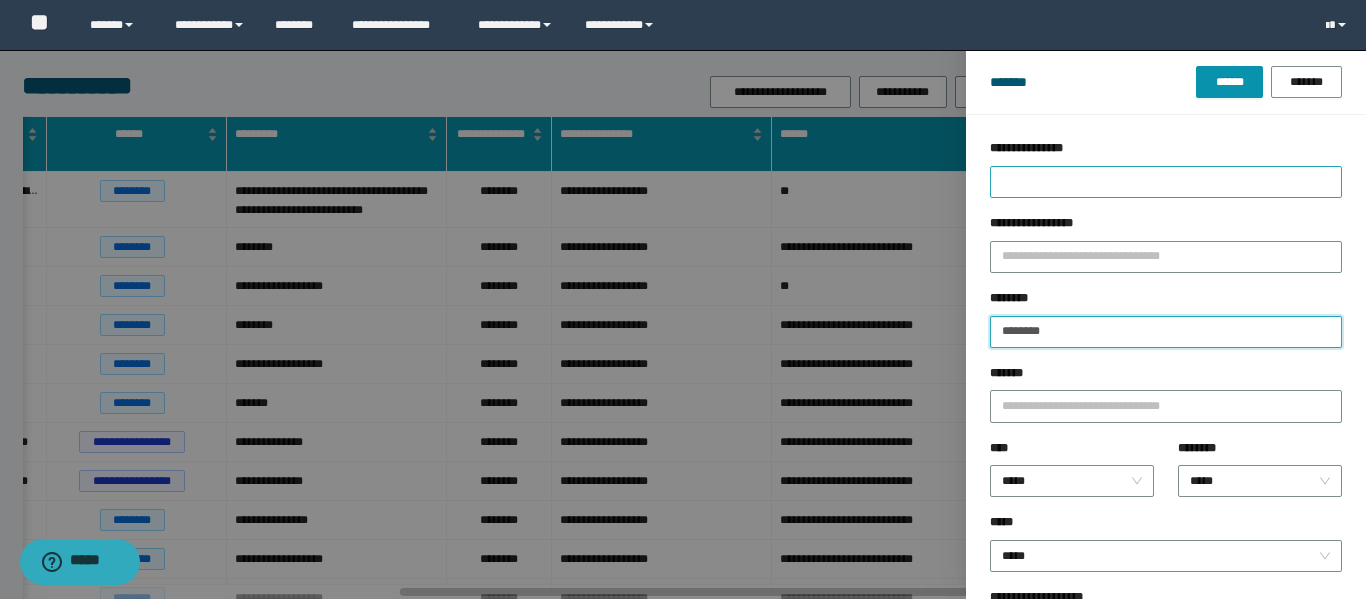 paste 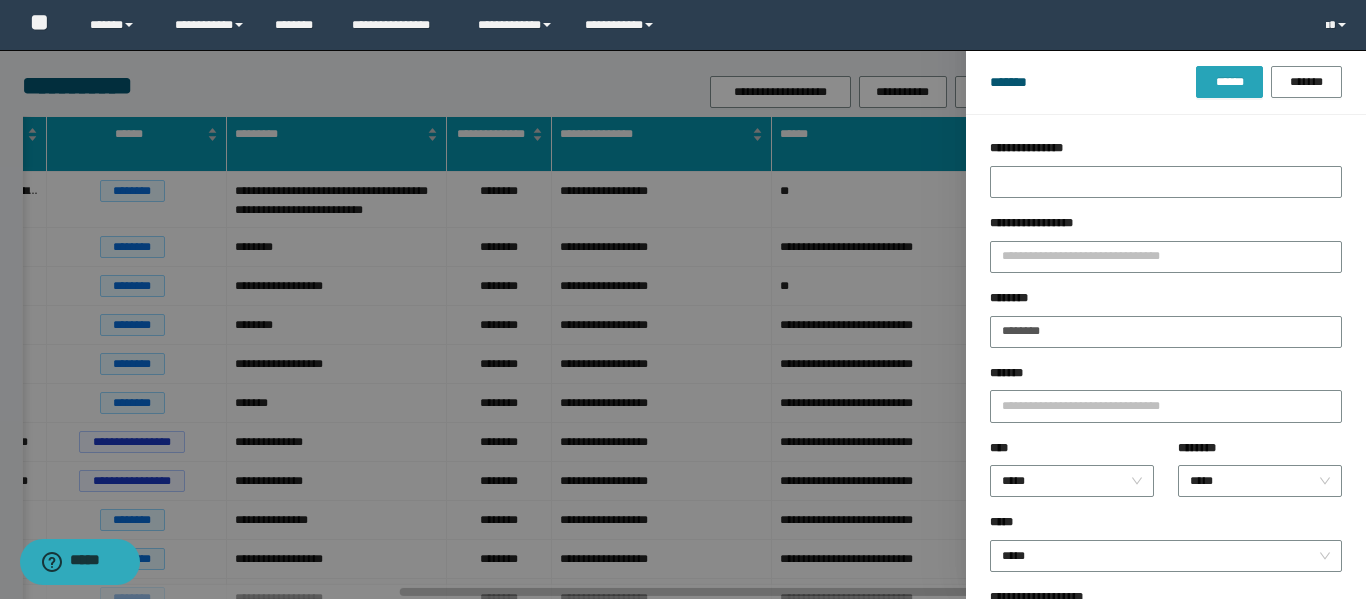 click on "******" at bounding box center (1229, 82) 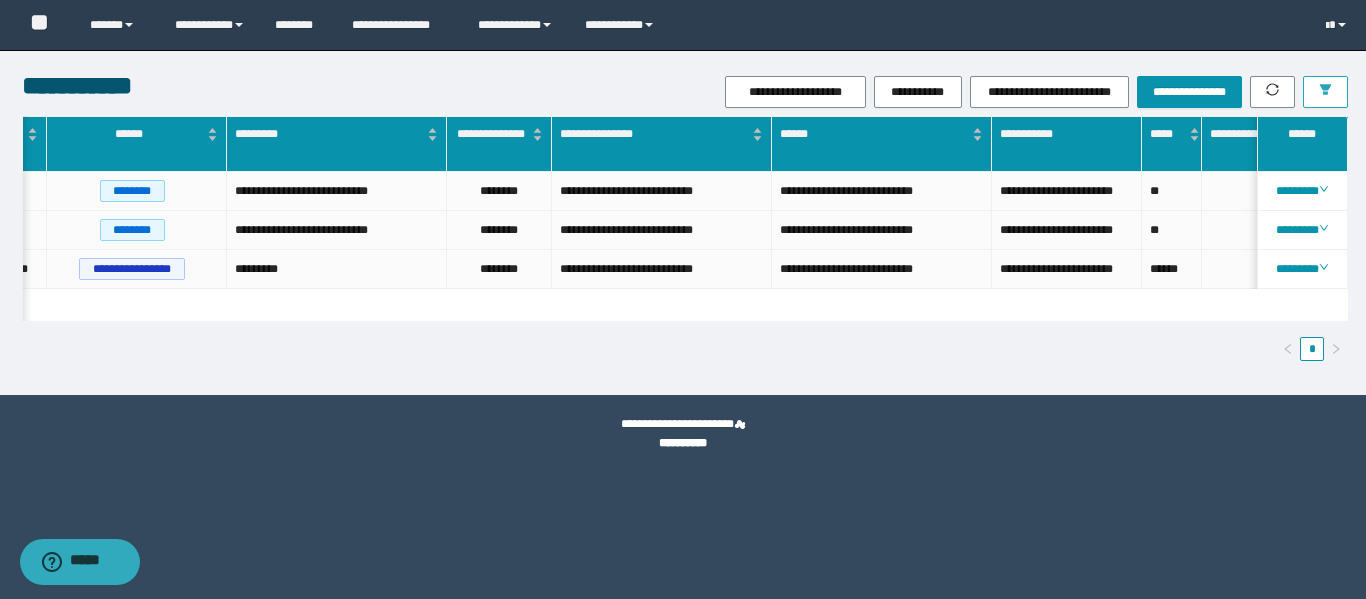 scroll, scrollTop: 0, scrollLeft: 167, axis: horizontal 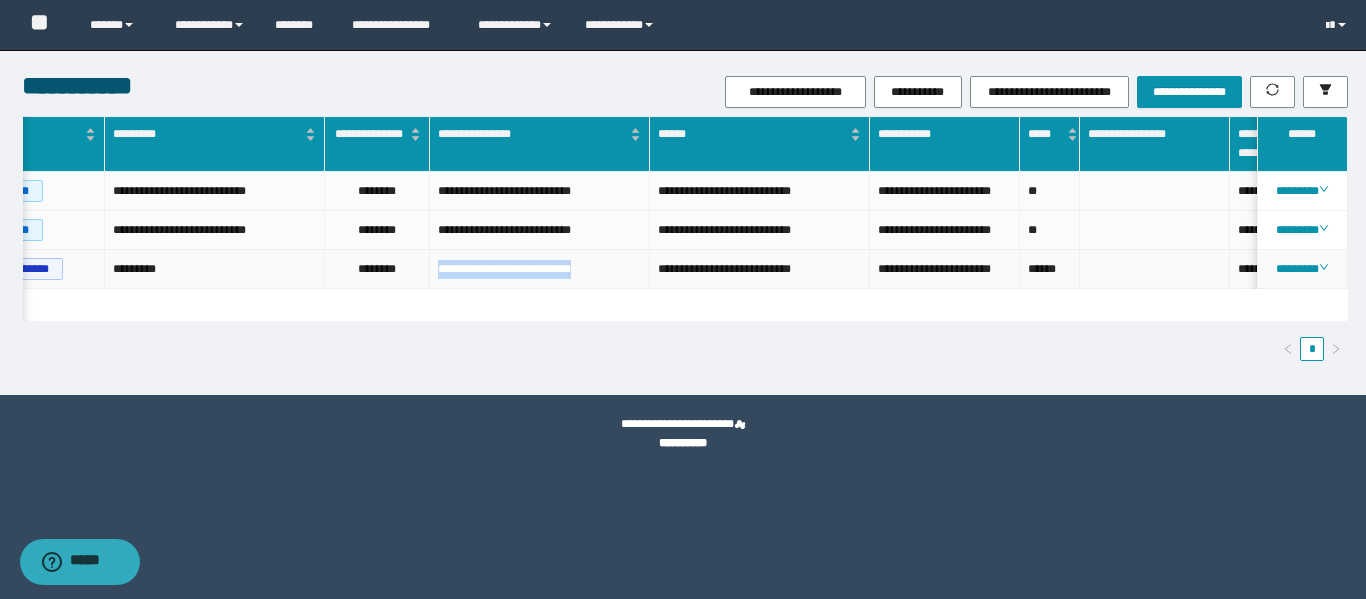 drag, startPoint x: 594, startPoint y: 270, endPoint x: 437, endPoint y: 297, distance: 159.30473 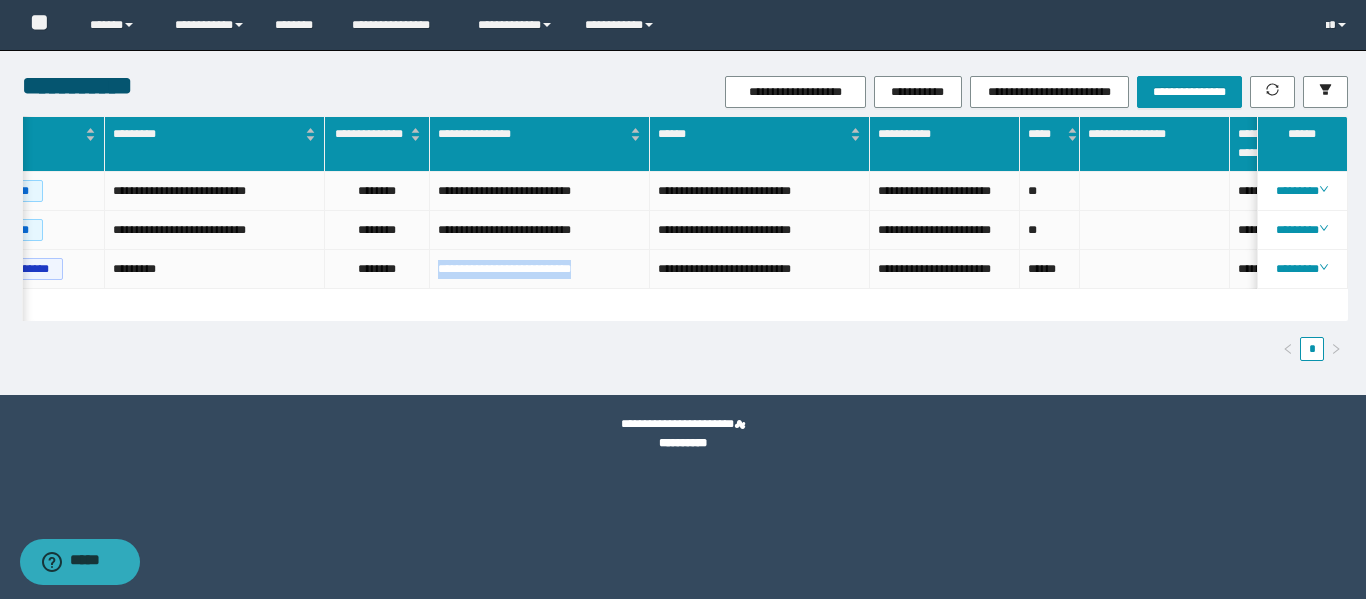 copy on "**********" 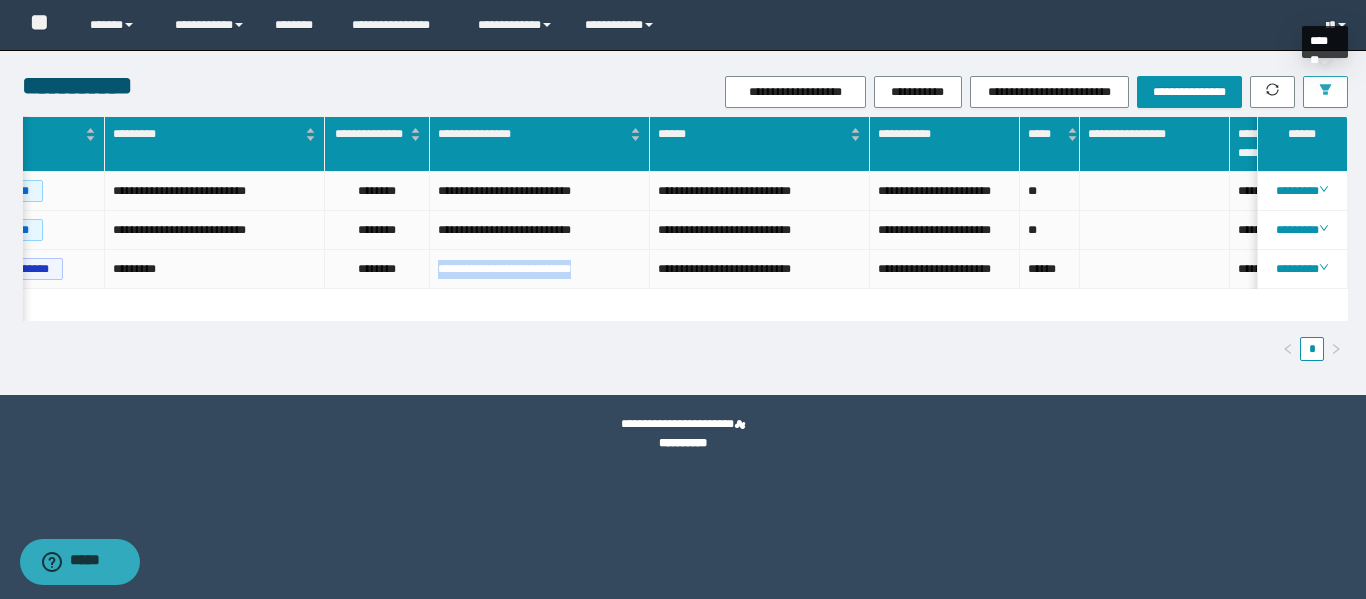 click 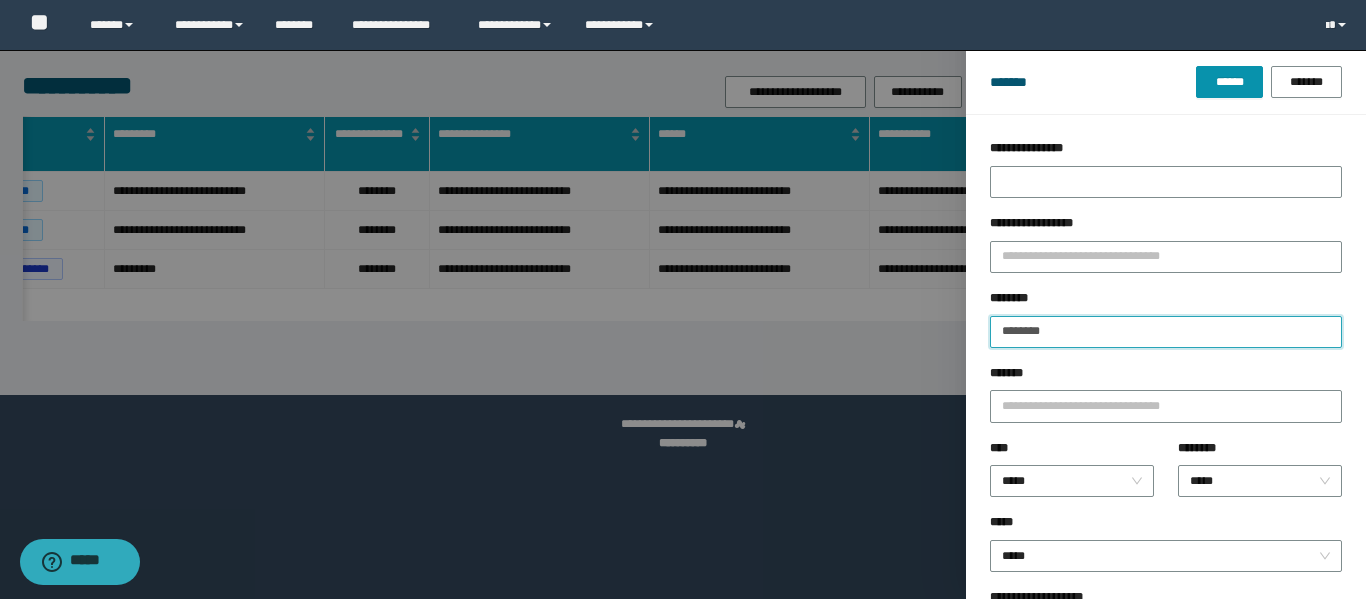 drag, startPoint x: 1082, startPoint y: 338, endPoint x: 835, endPoint y: 308, distance: 248.81519 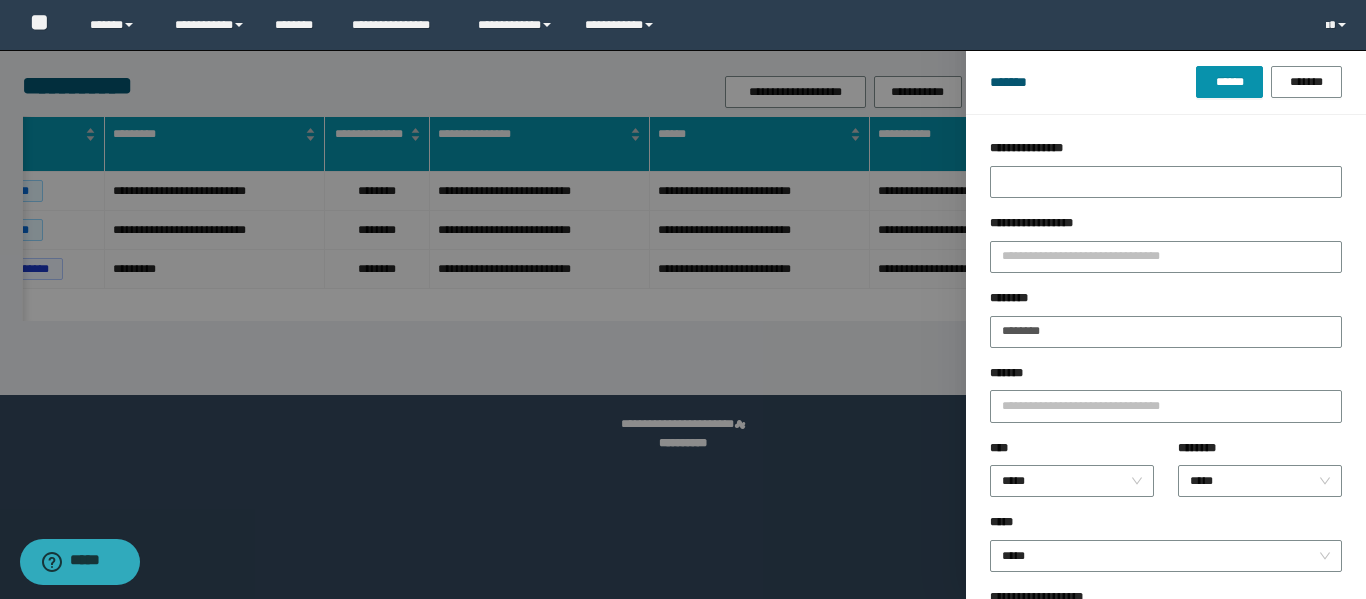 click on "******* ****** *******" at bounding box center [1166, 82] 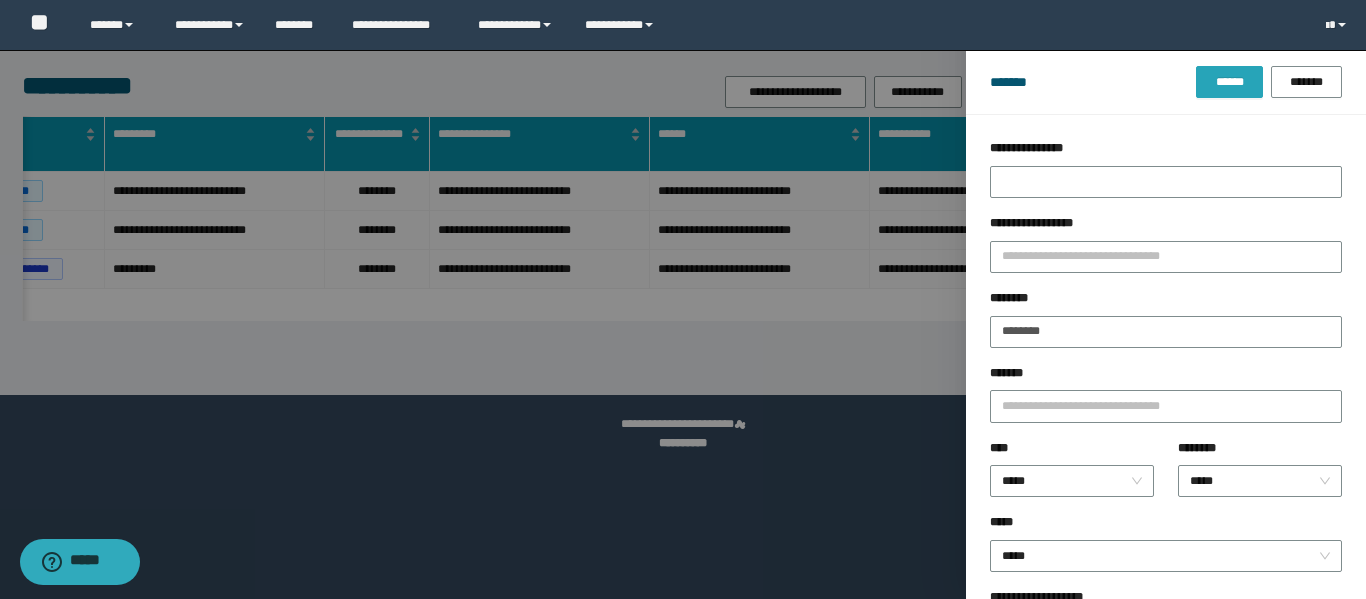 click on "******" at bounding box center (1229, 82) 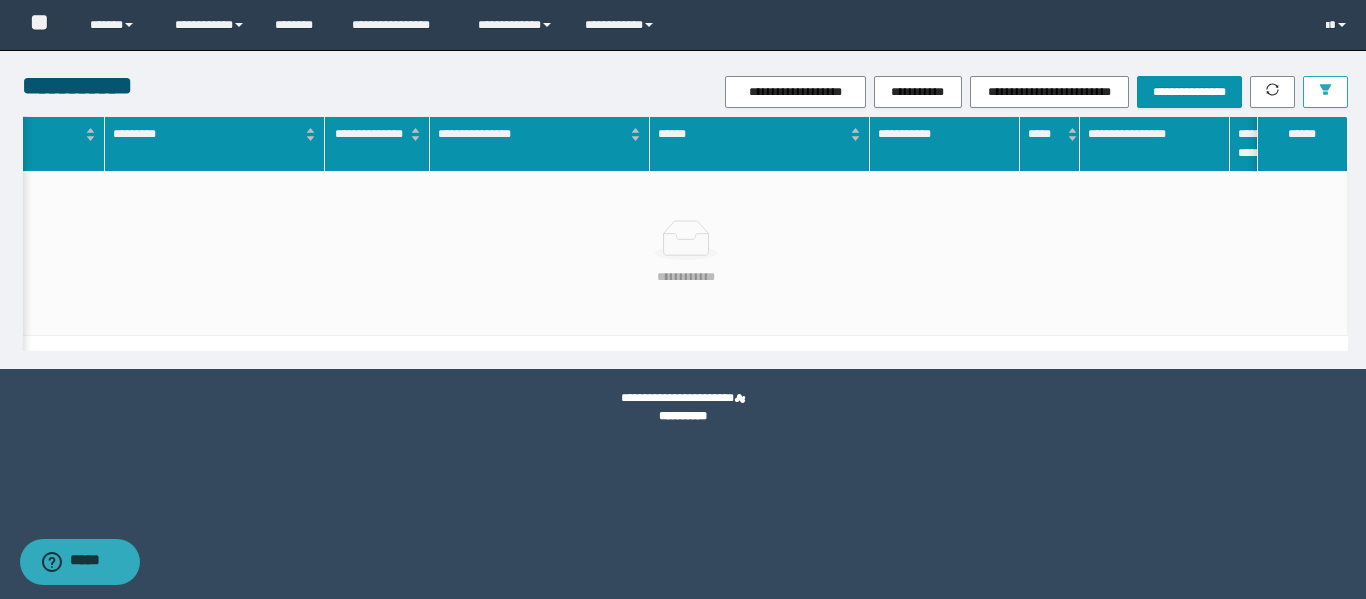 scroll, scrollTop: 0, scrollLeft: 0, axis: both 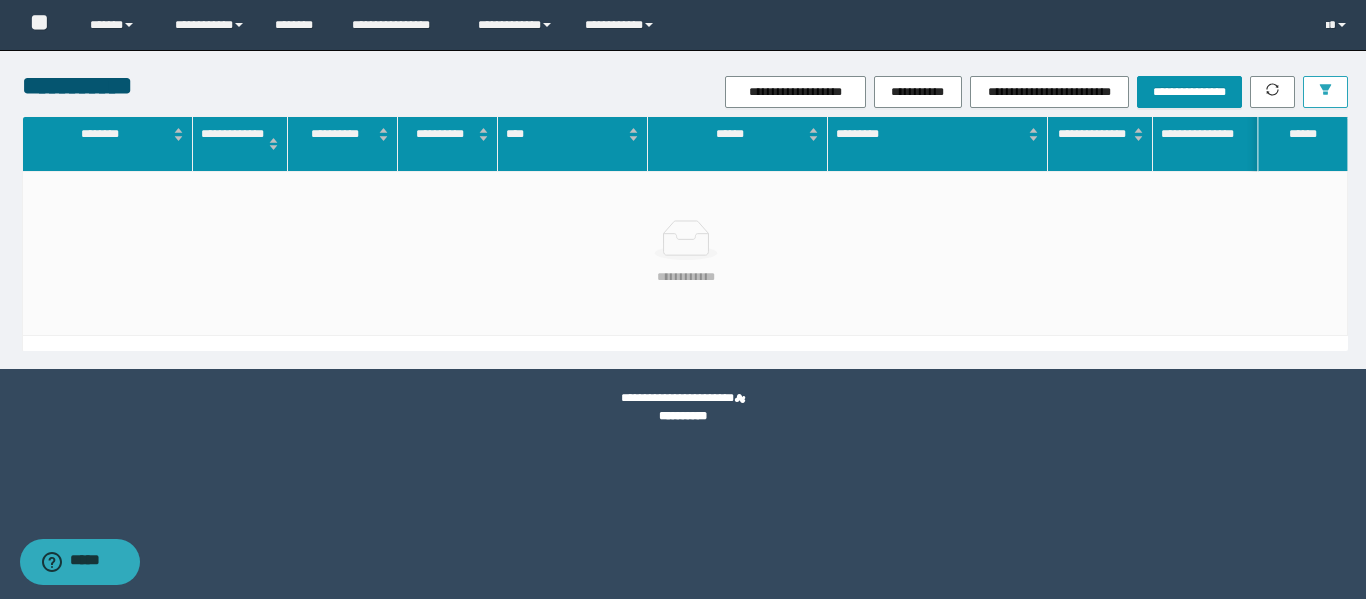click at bounding box center [1325, 92] 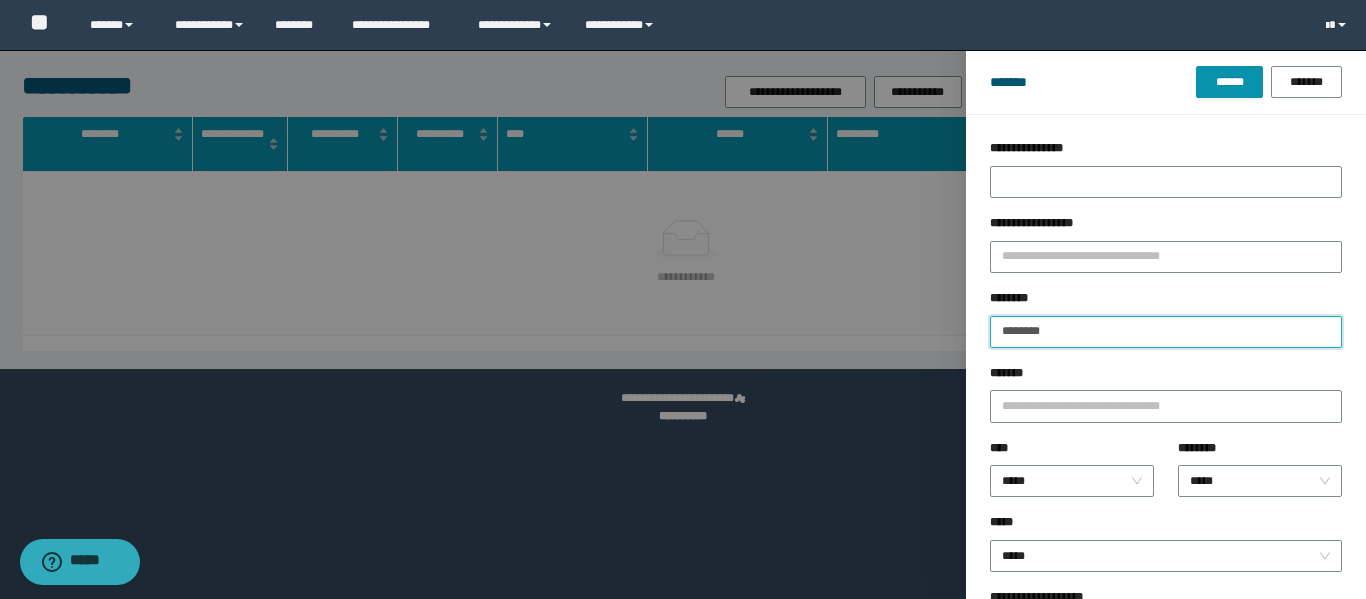 drag, startPoint x: 1086, startPoint y: 332, endPoint x: 801, endPoint y: 338, distance: 285.06314 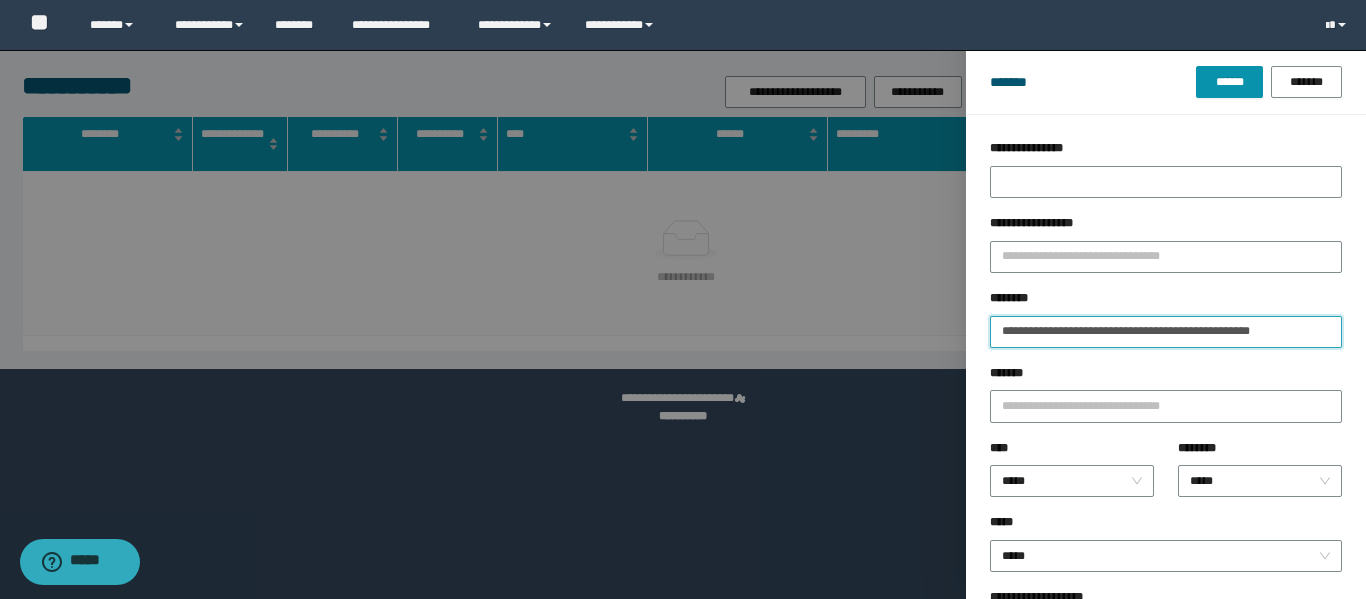 drag, startPoint x: 1169, startPoint y: 336, endPoint x: 1365, endPoint y: 329, distance: 196.12495 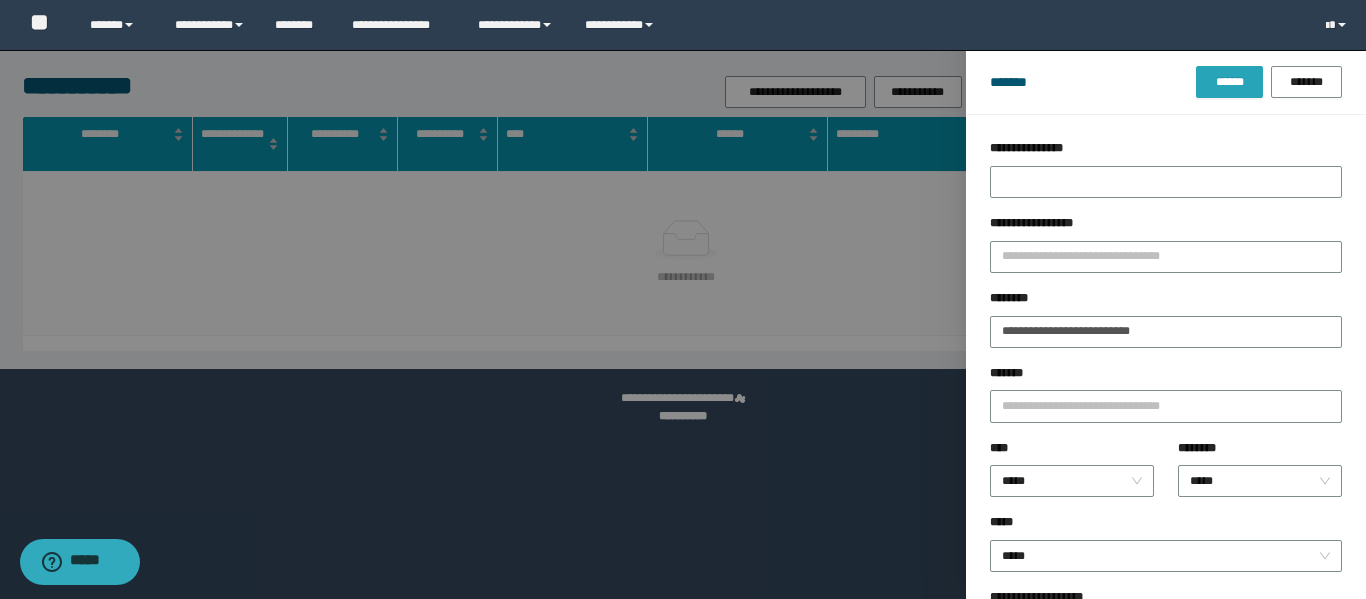 click on "******" at bounding box center [1229, 82] 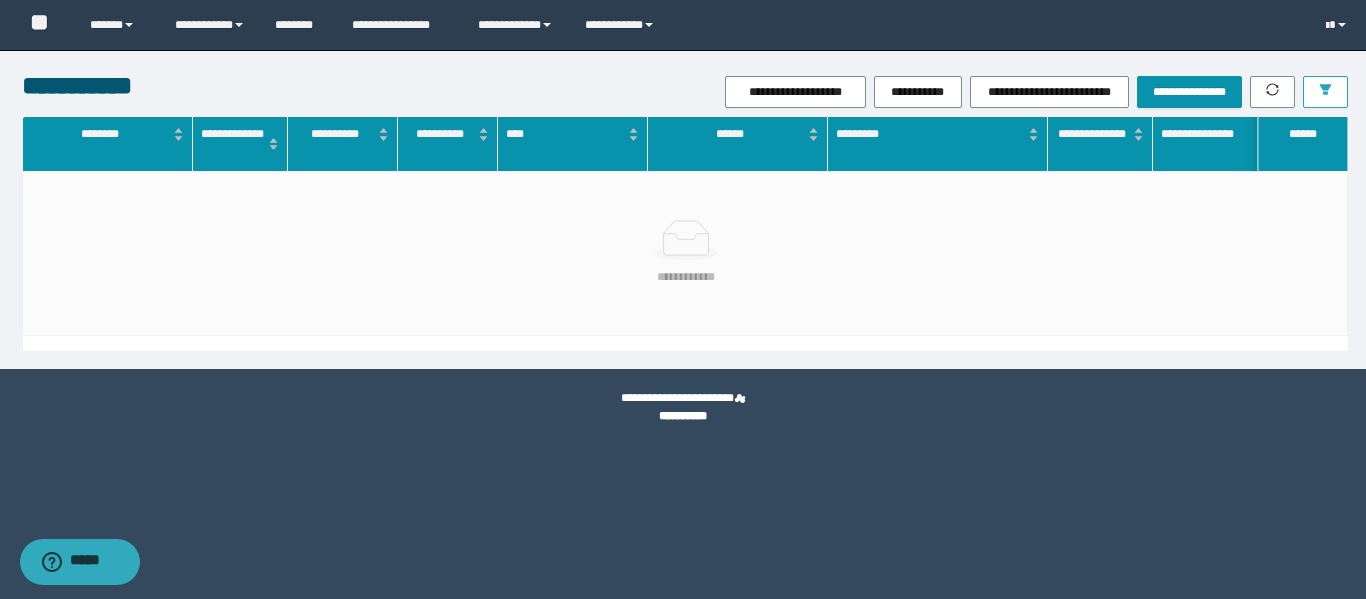 click at bounding box center [1325, 92] 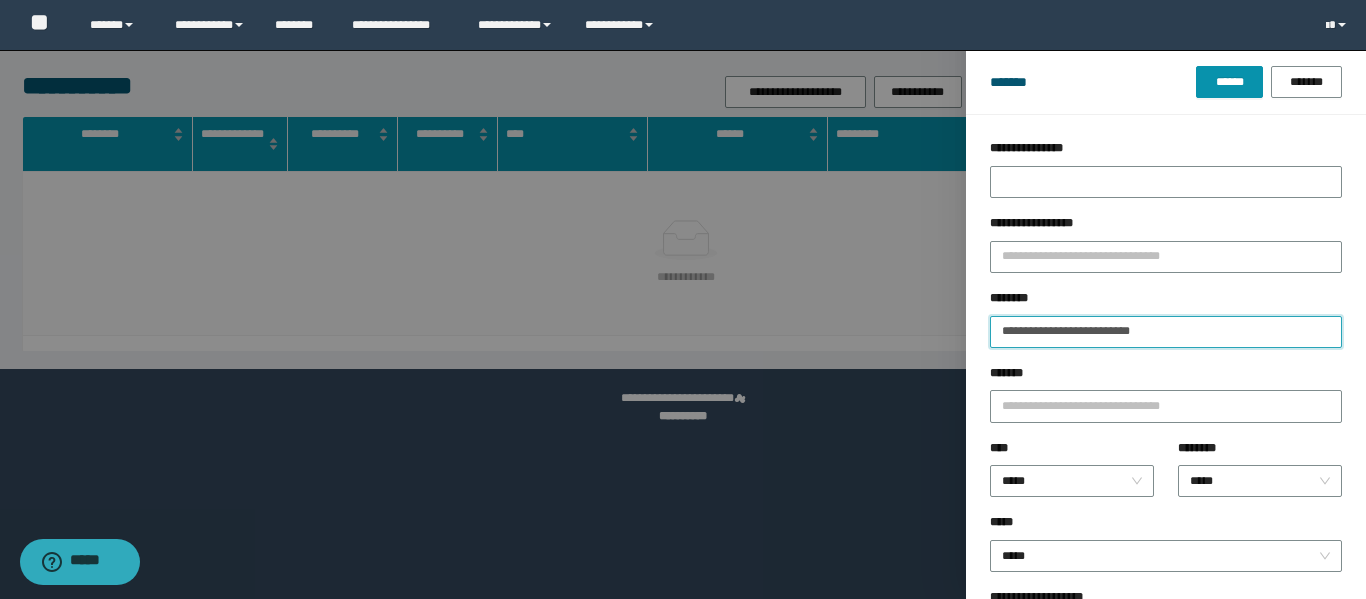 drag, startPoint x: 1198, startPoint y: 346, endPoint x: 829, endPoint y: 328, distance: 369.43875 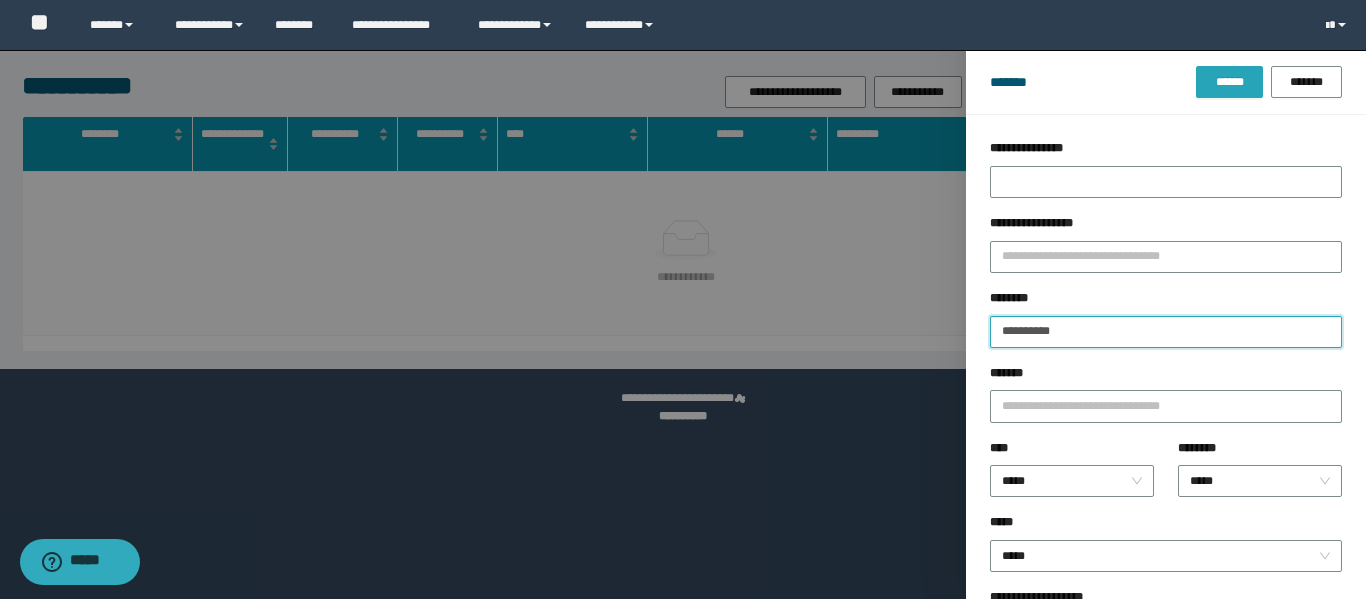 type on "**********" 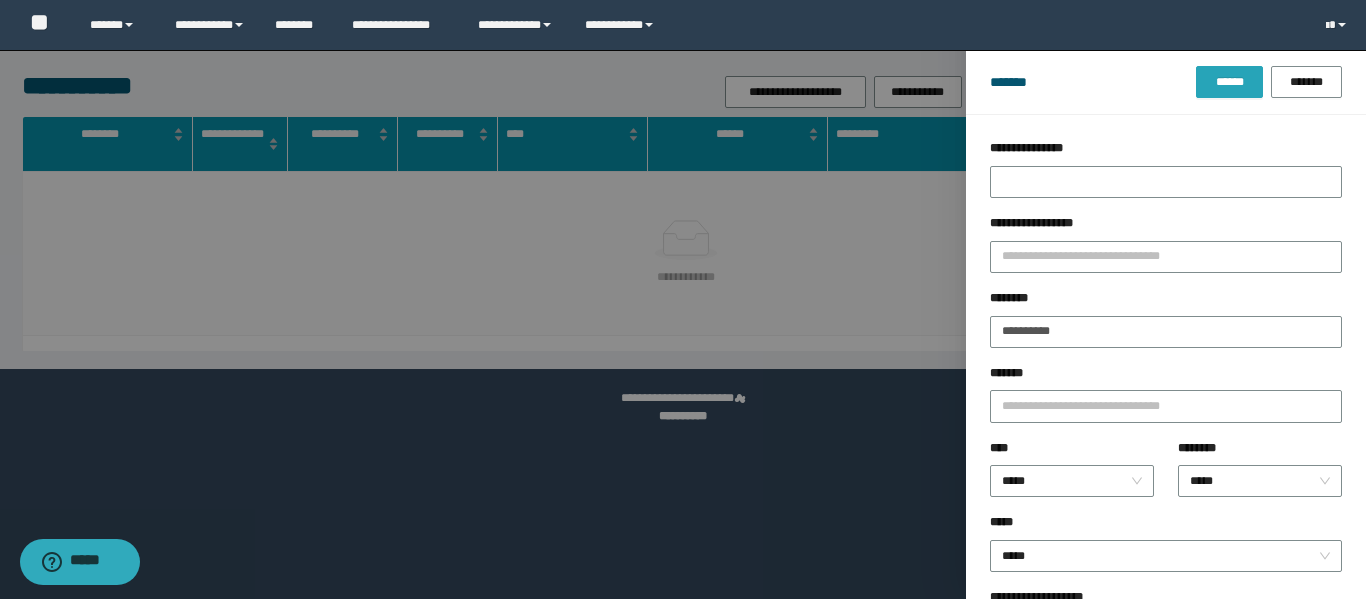 click on "******" at bounding box center (1229, 82) 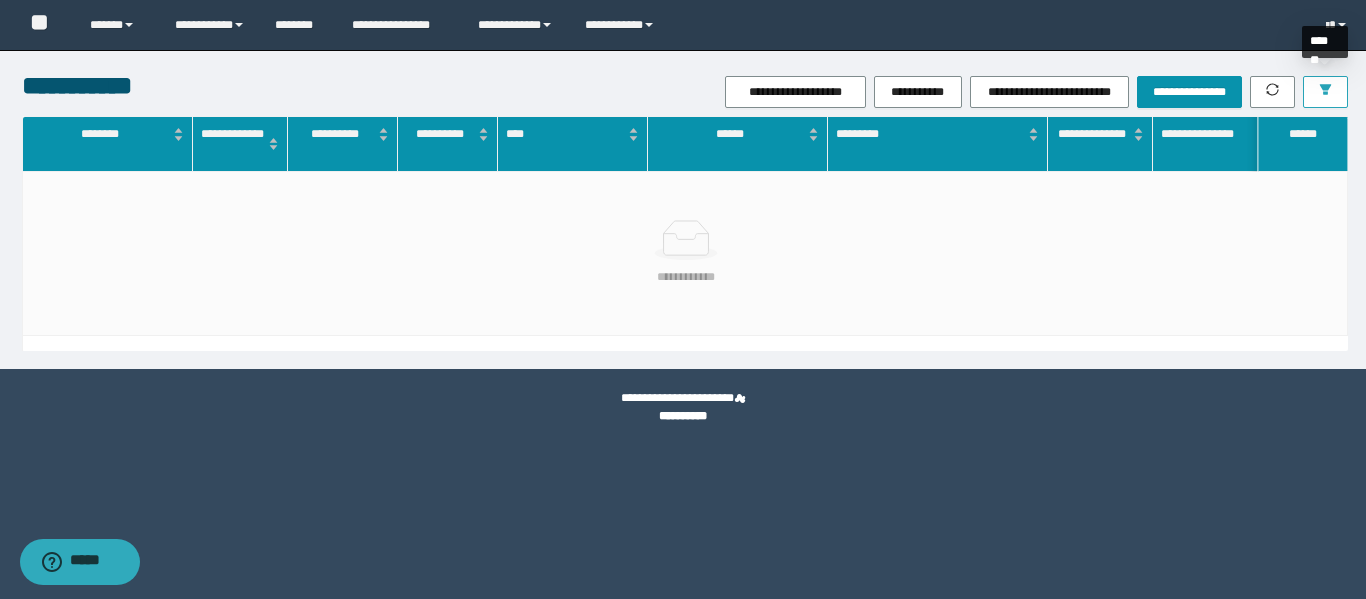 click at bounding box center (1325, 92) 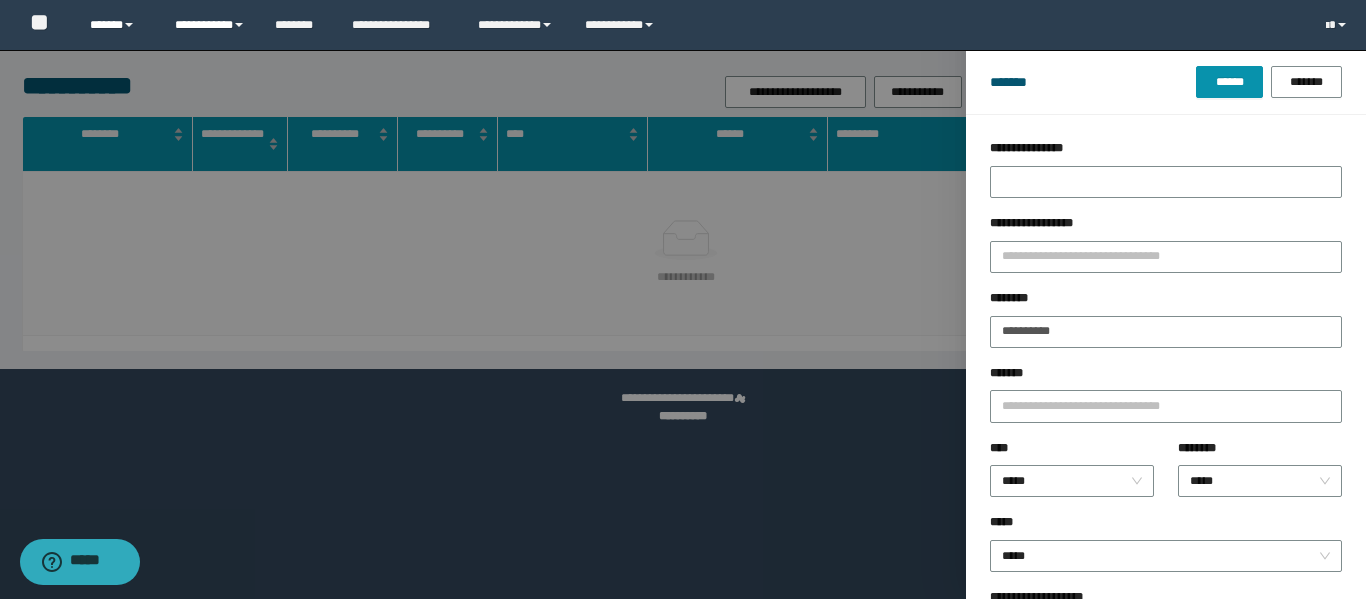 click on "[FIRST]
[LAST]
[MIDDLE]
[STREET]
[CITY]
[STATE]
[ZIP]
[COUNTRY]
[PHONE]" at bounding box center [374, 25] 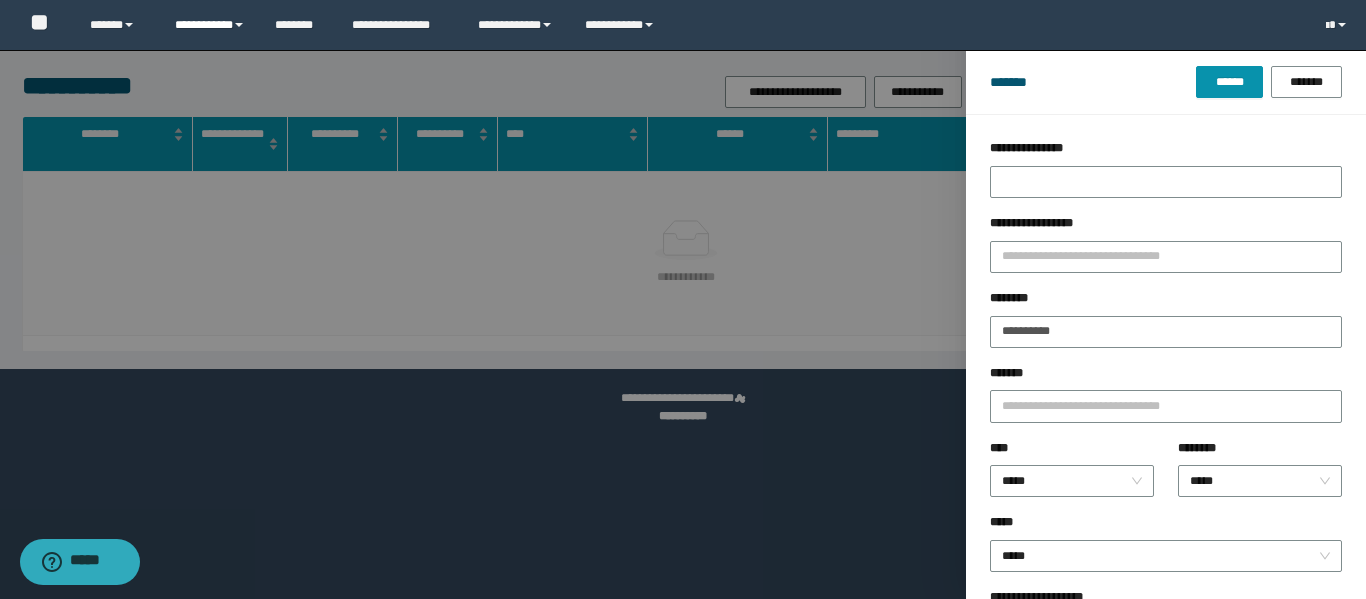 click on "**********" at bounding box center (210, 25) 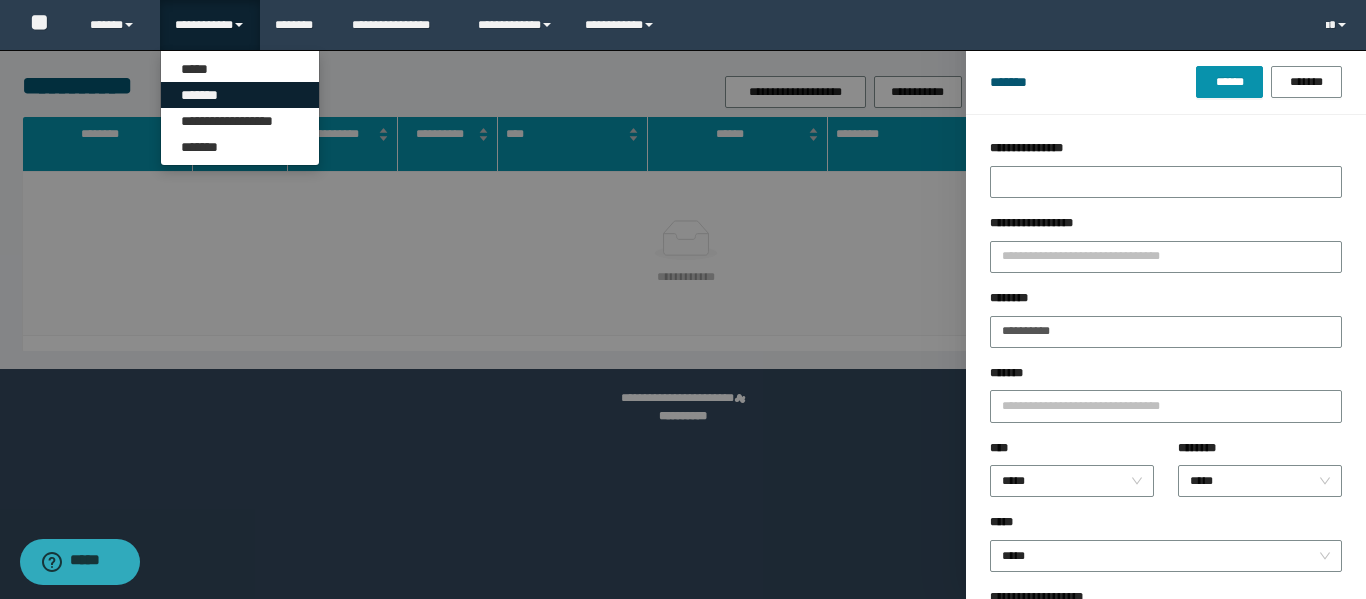click on "*******" at bounding box center (240, 95) 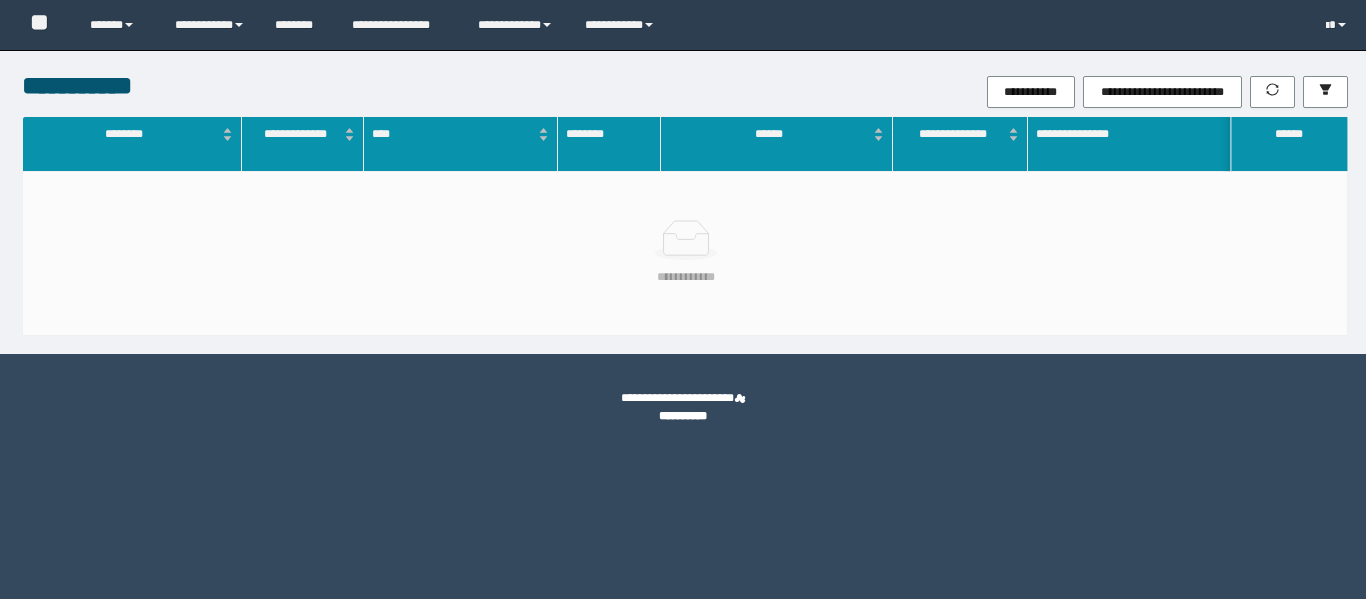 scroll, scrollTop: 0, scrollLeft: 0, axis: both 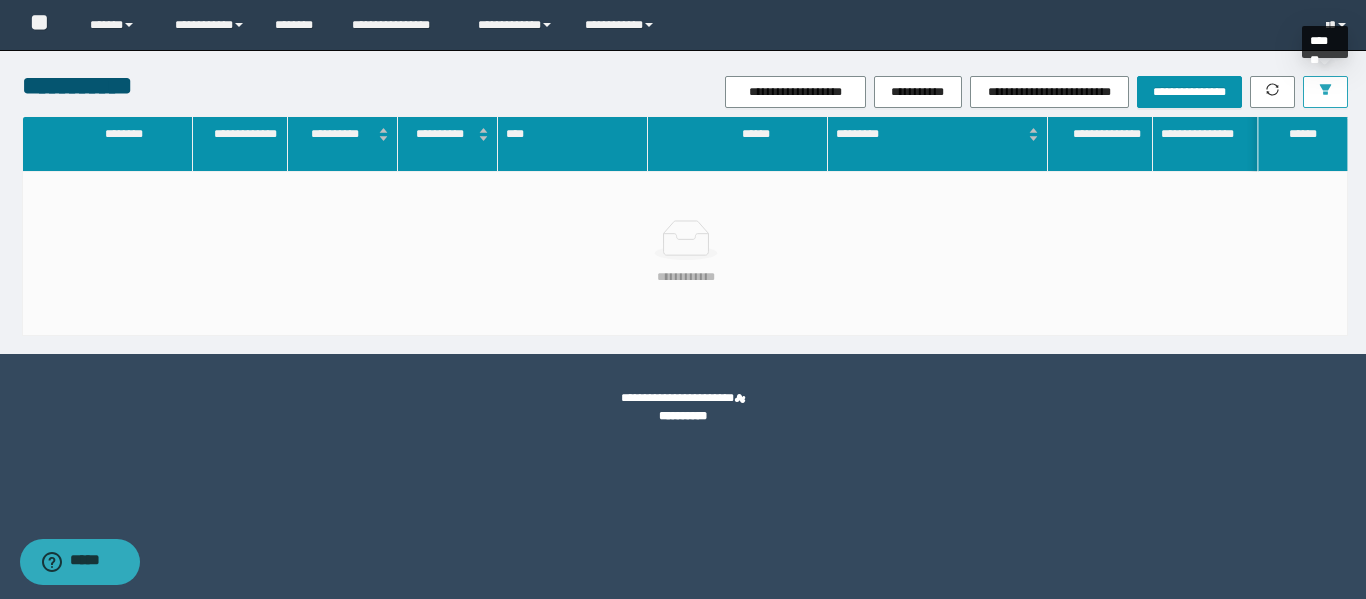 click at bounding box center [1325, 92] 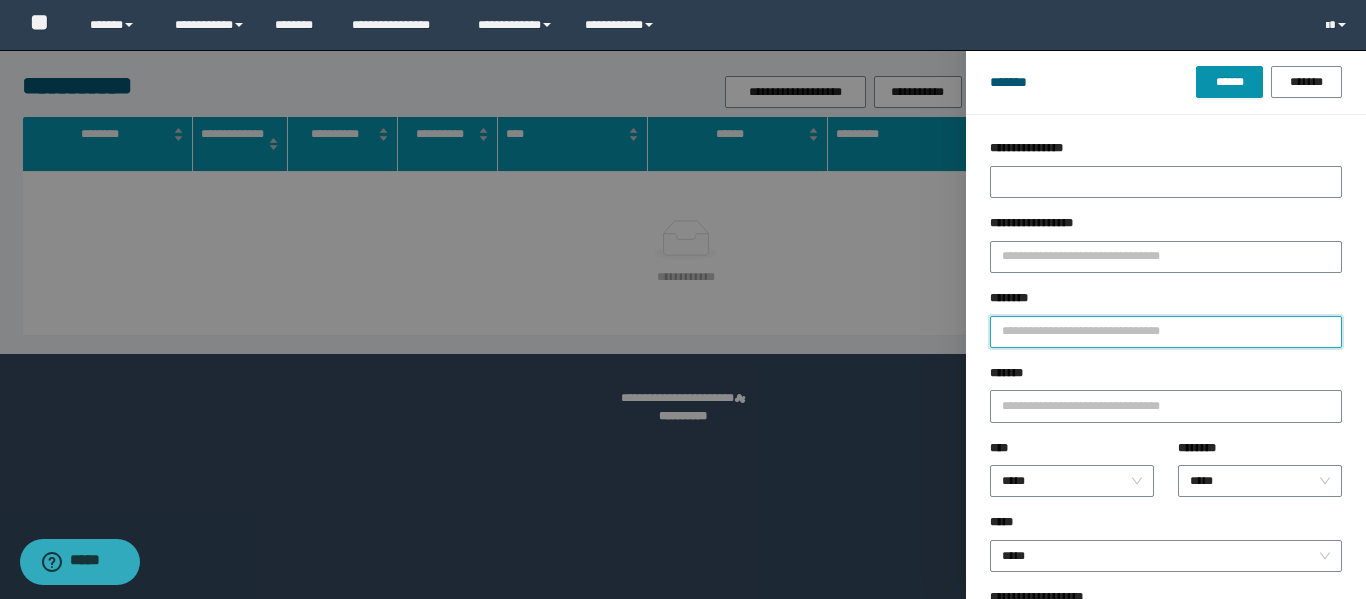 click on "********" at bounding box center (1166, 332) 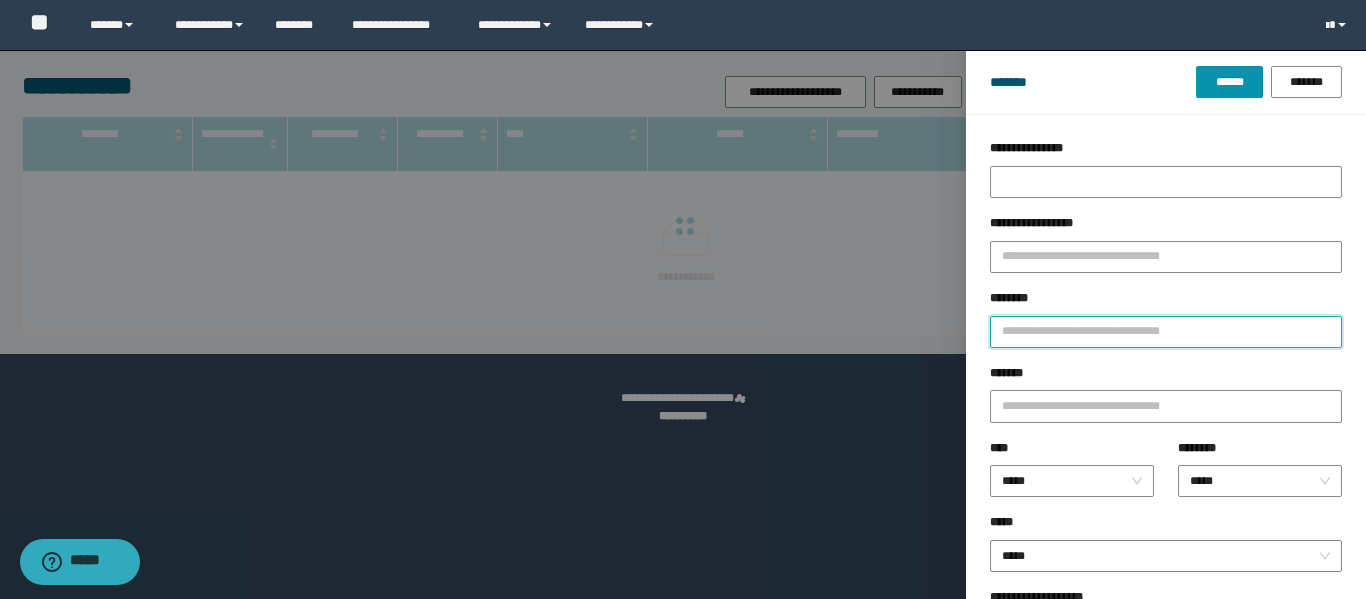 paste on "**********" 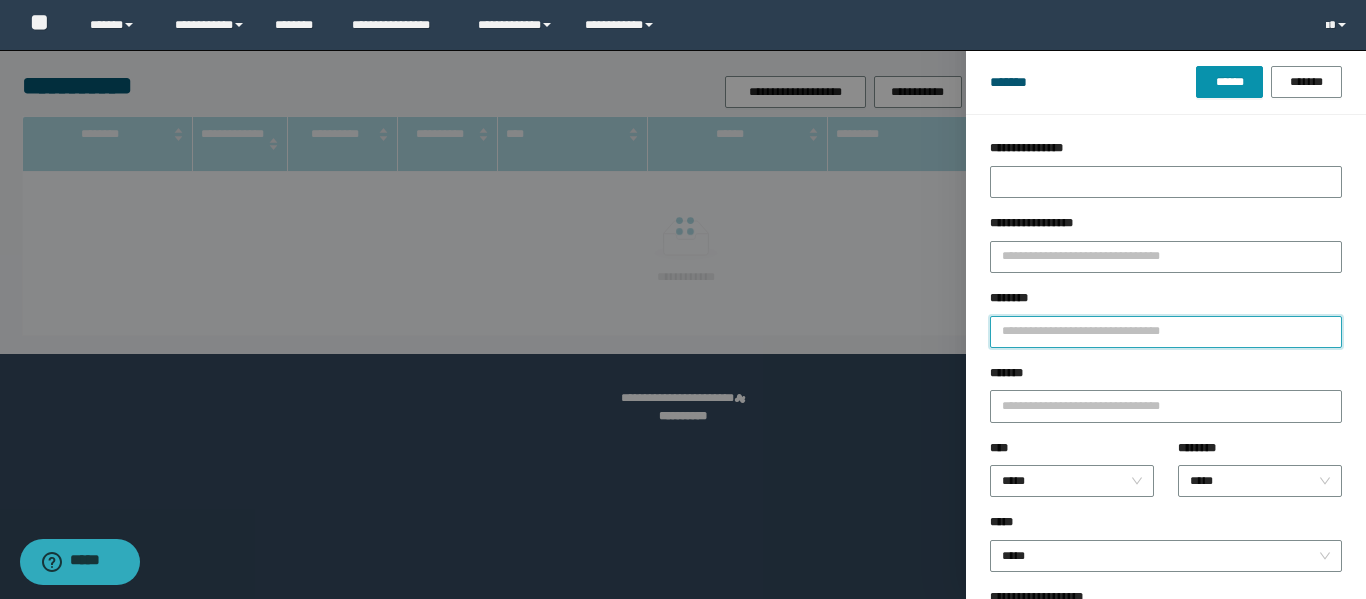 type on "**********" 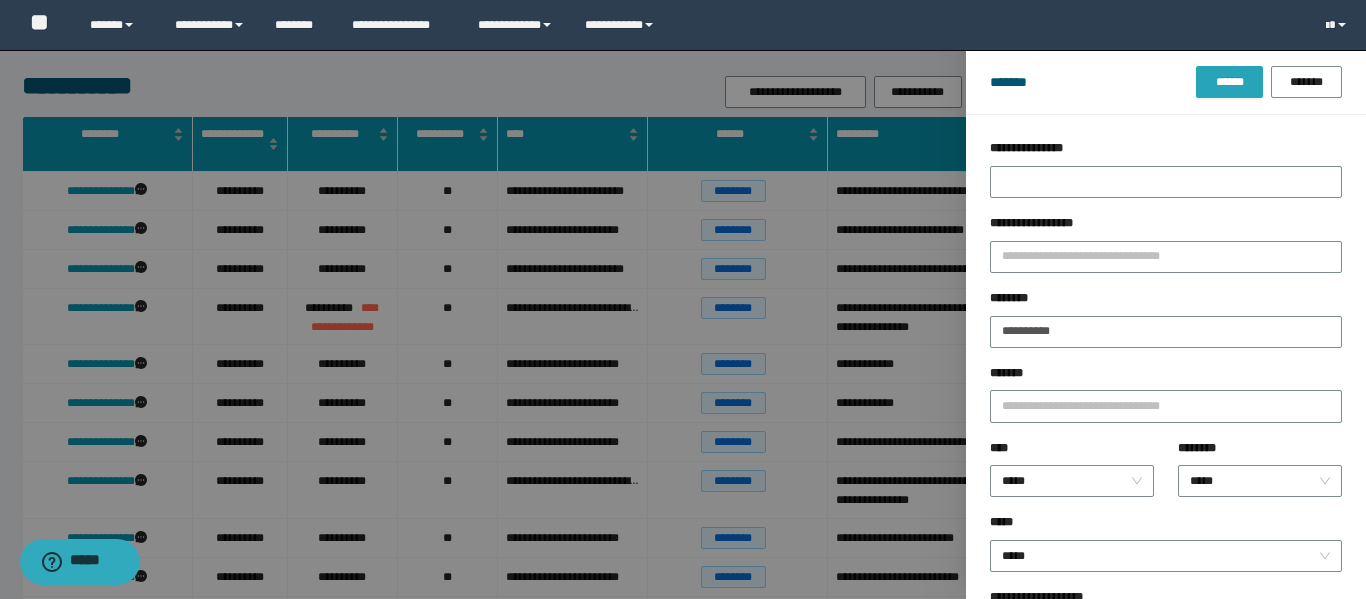 click on "******" at bounding box center (1229, 82) 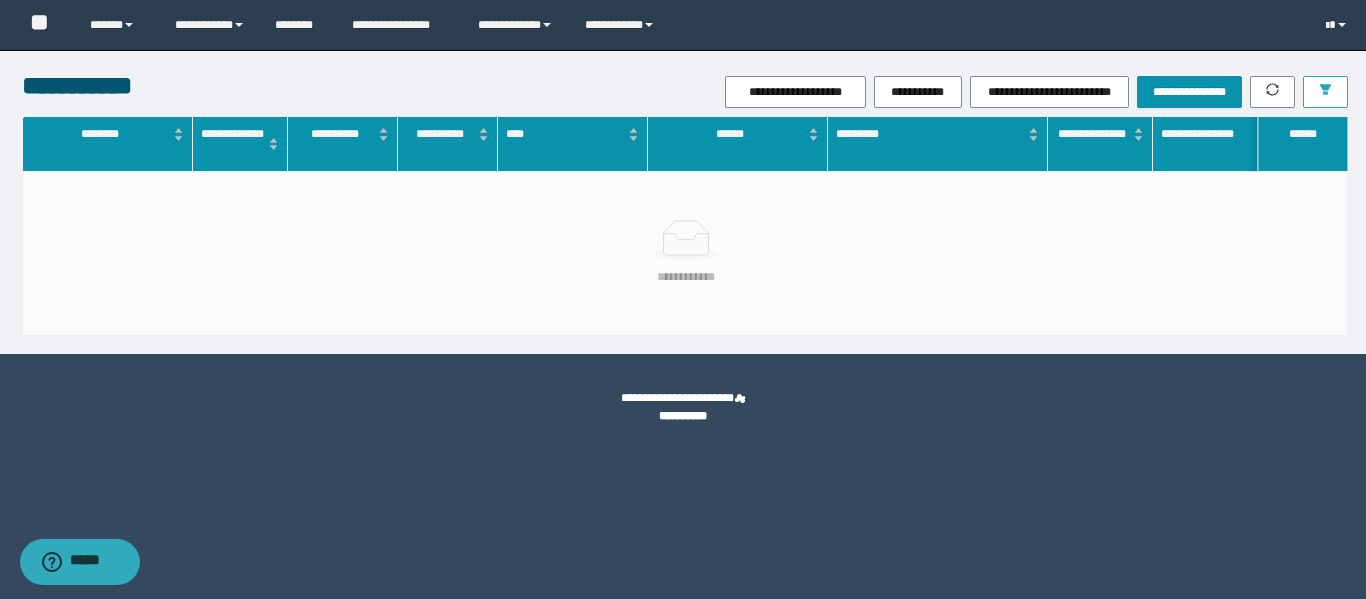 click at bounding box center [1325, 92] 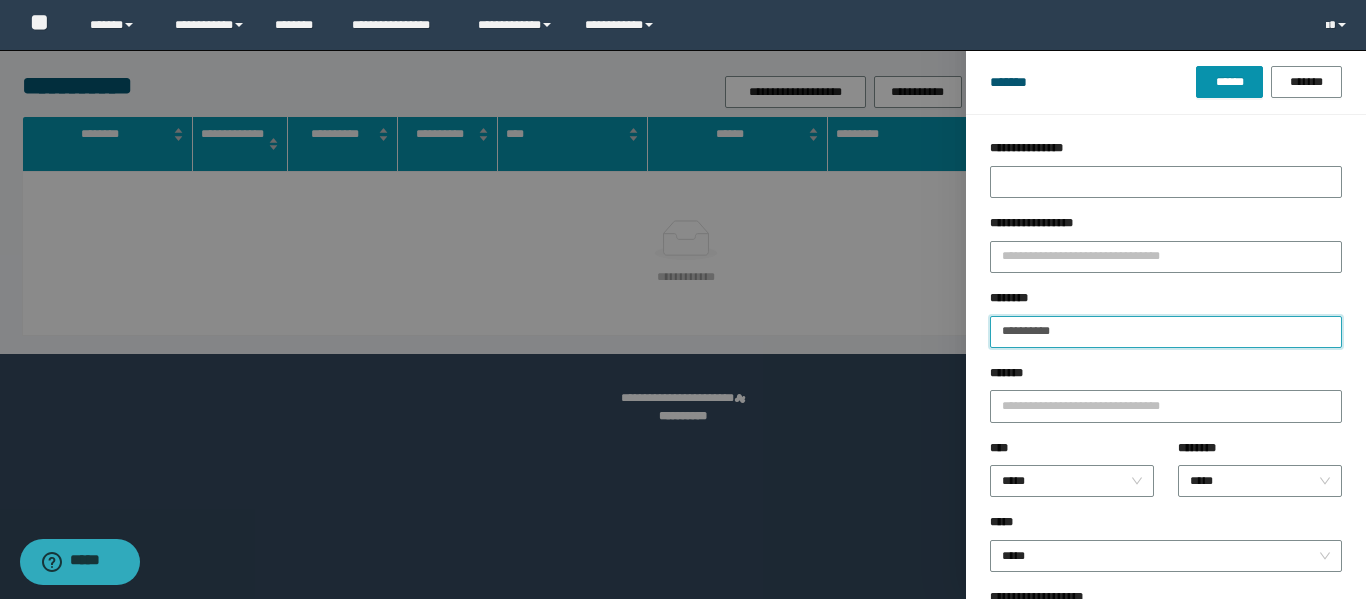 drag, startPoint x: 1116, startPoint y: 331, endPoint x: 871, endPoint y: 313, distance: 245.66034 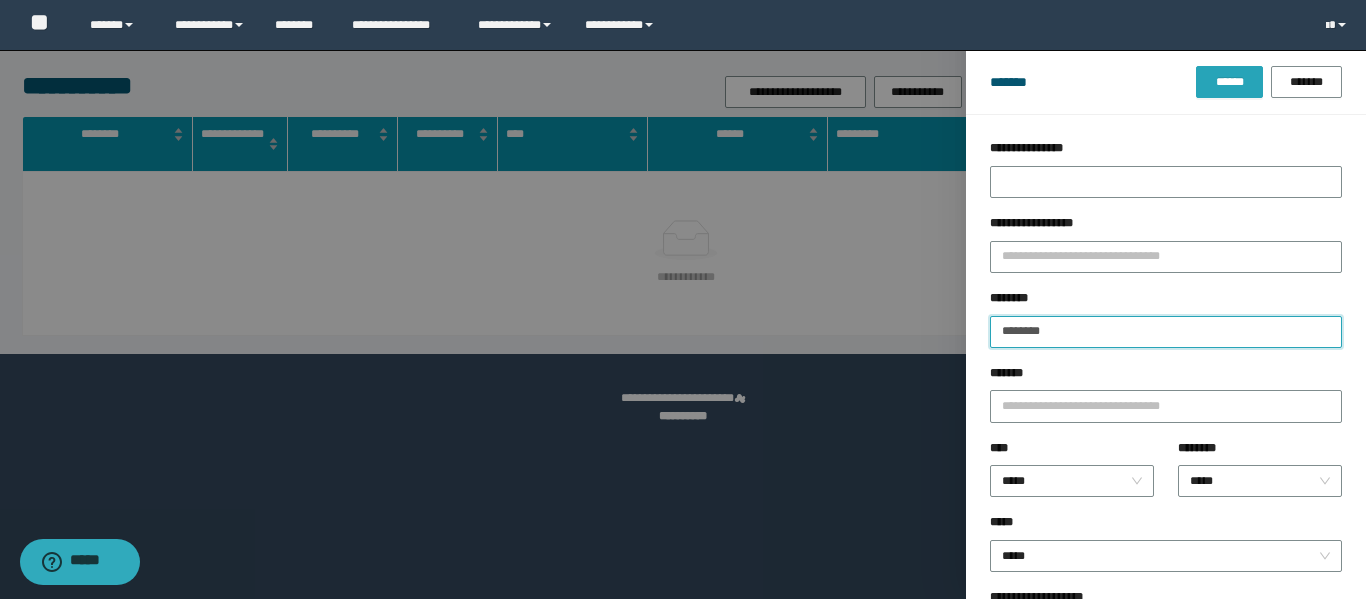 type on "********" 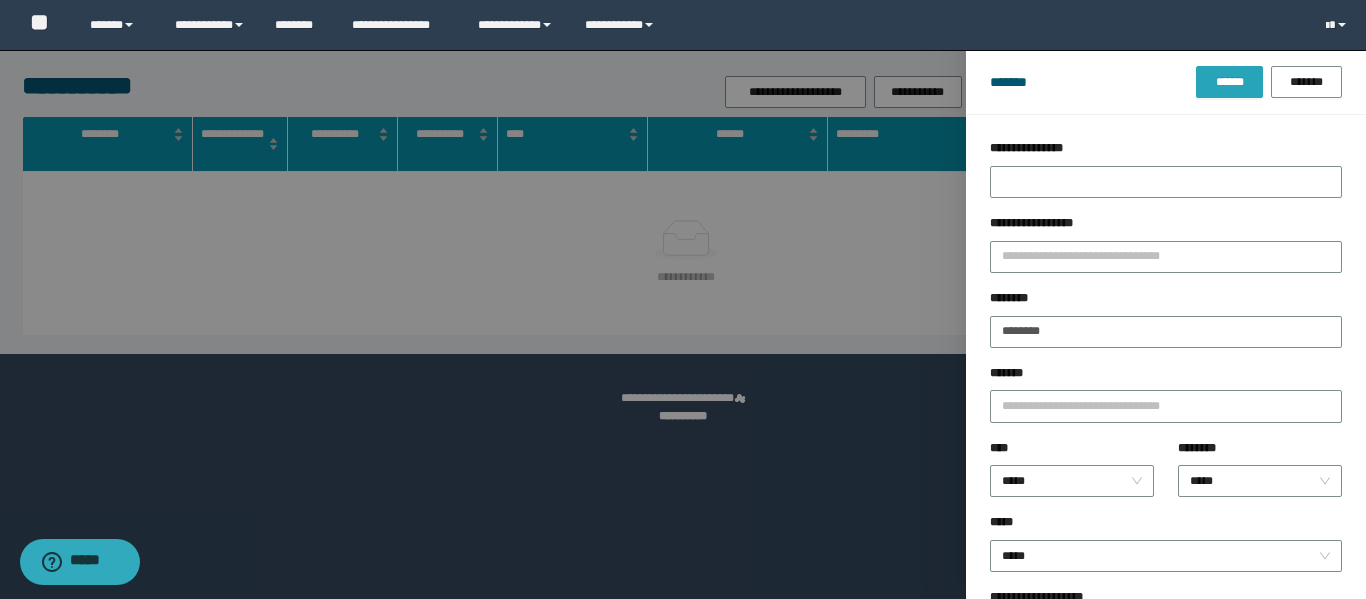 click on "******" at bounding box center (1229, 82) 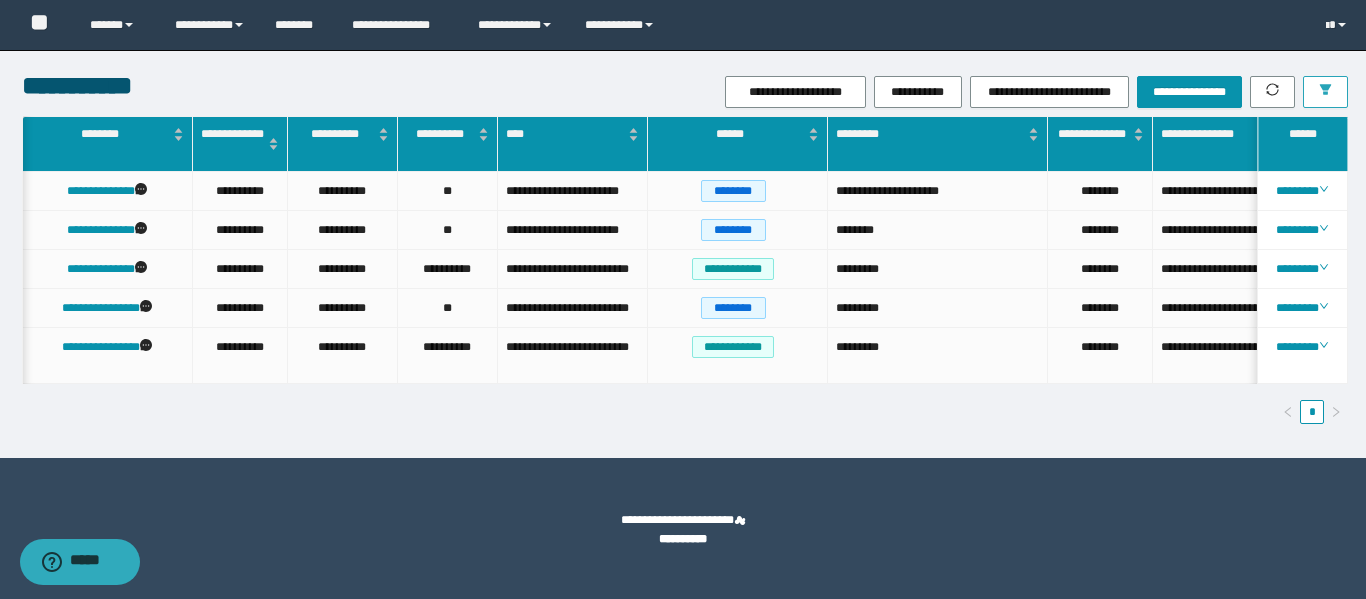 scroll, scrollTop: 0, scrollLeft: 98, axis: horizontal 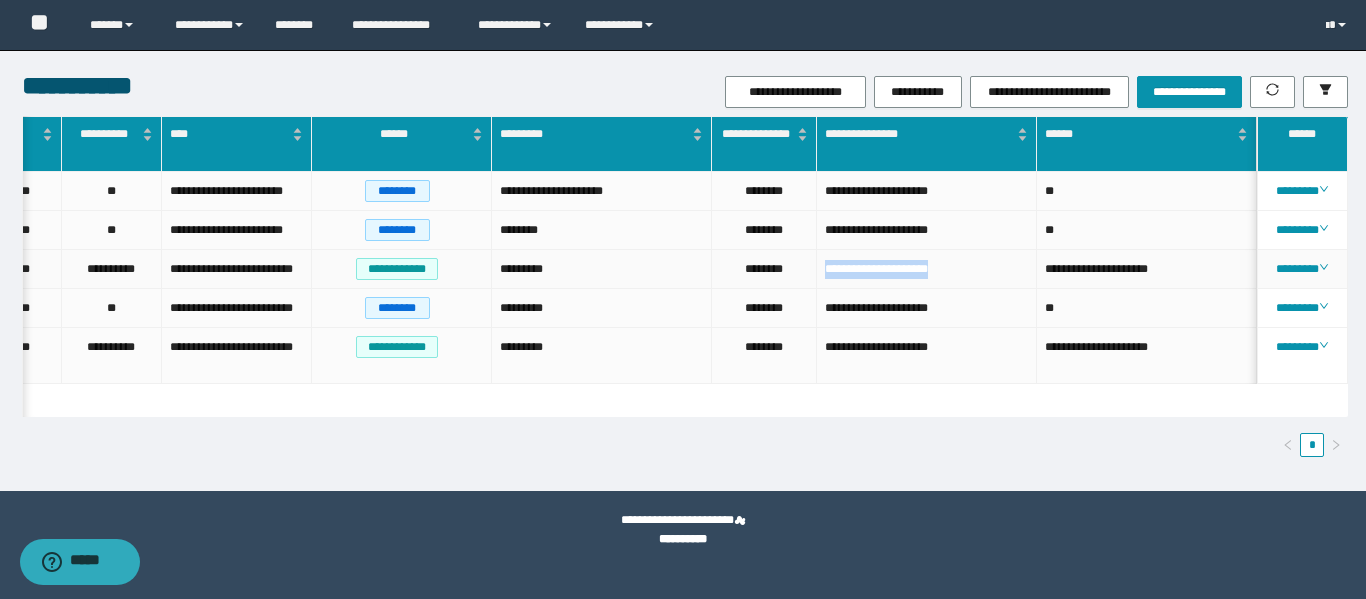 drag, startPoint x: 978, startPoint y: 278, endPoint x: 826, endPoint y: 260, distance: 153.06207 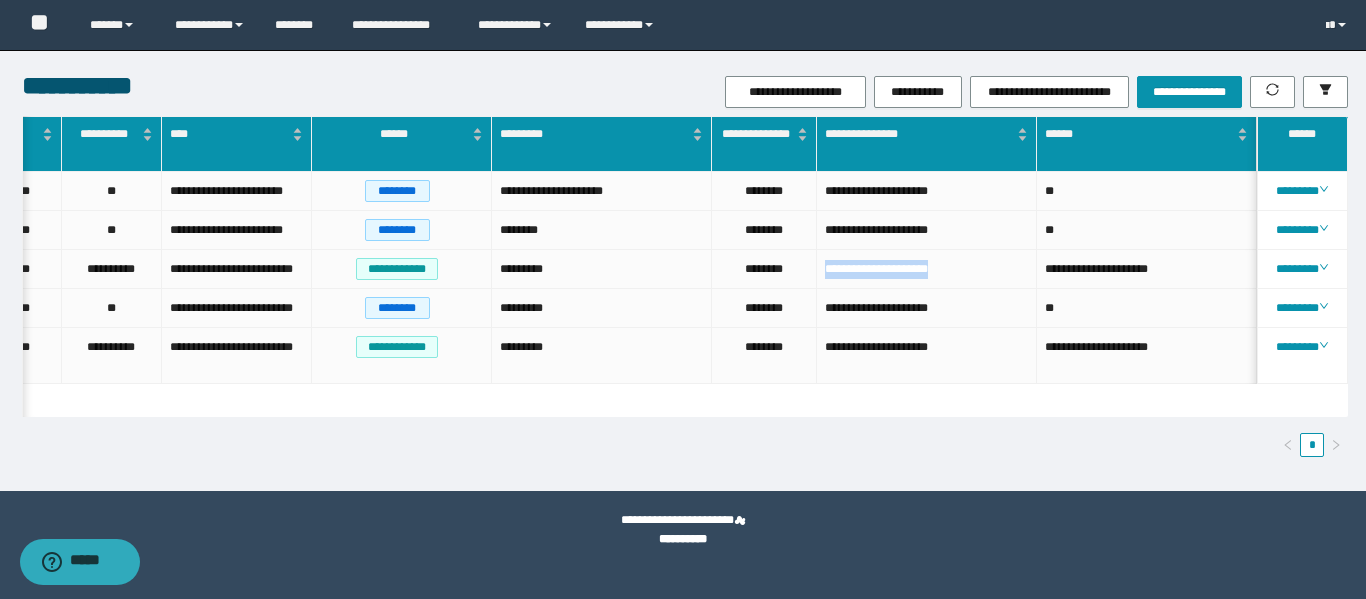 copy on "**********" 